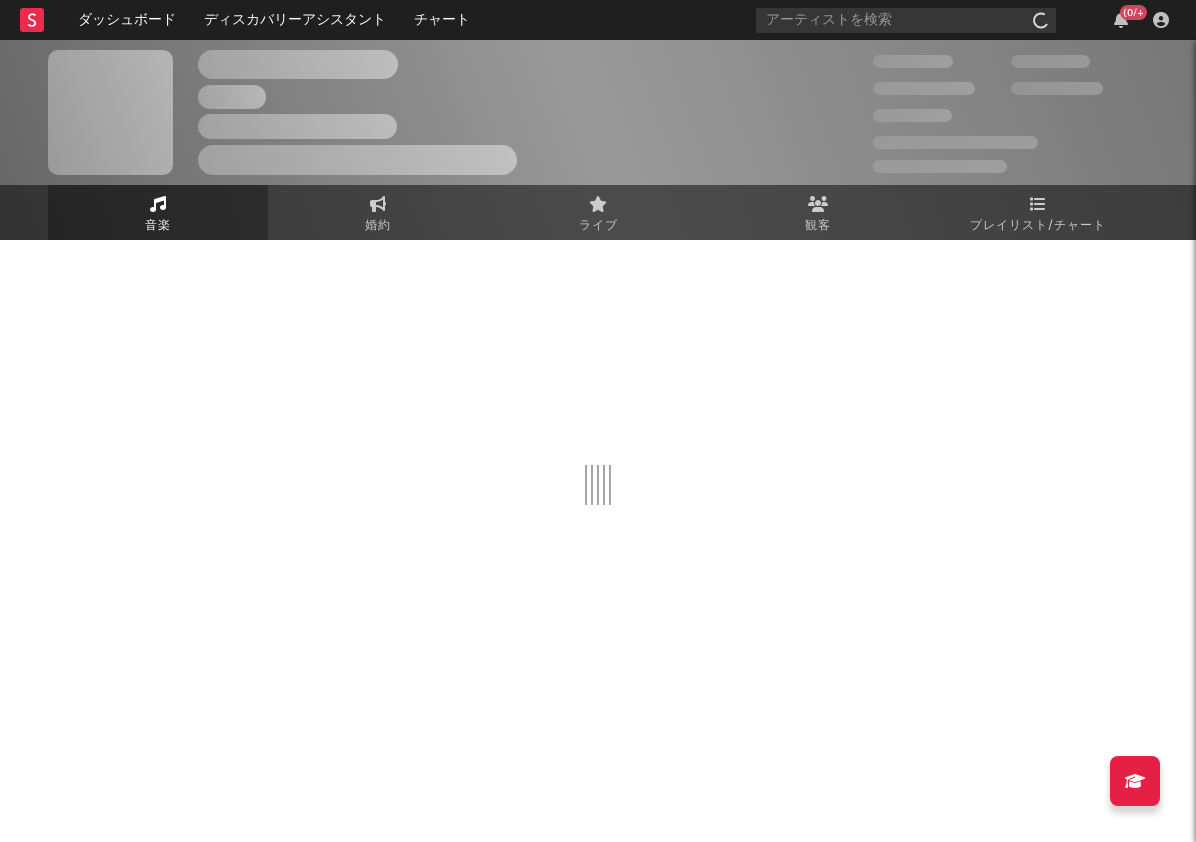 scroll, scrollTop: 0, scrollLeft: 0, axis: both 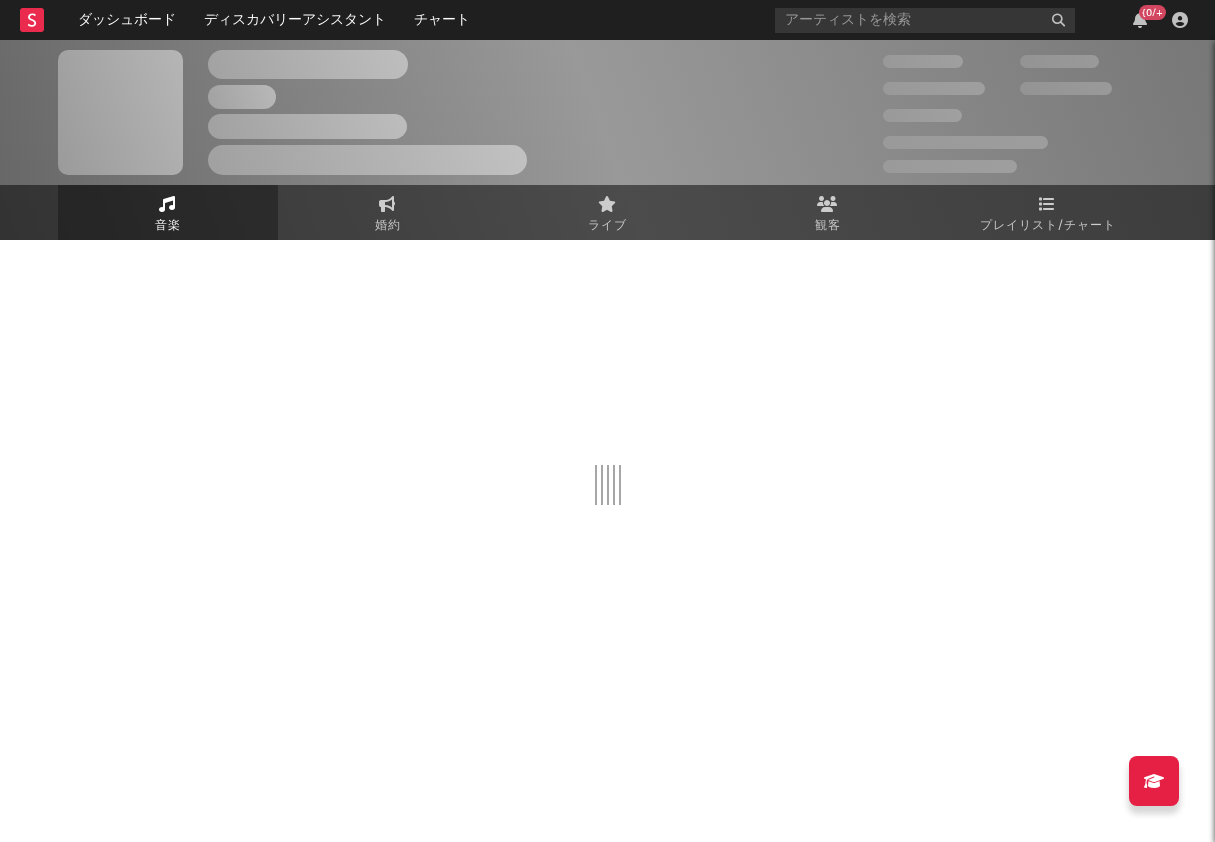 select on "1w" 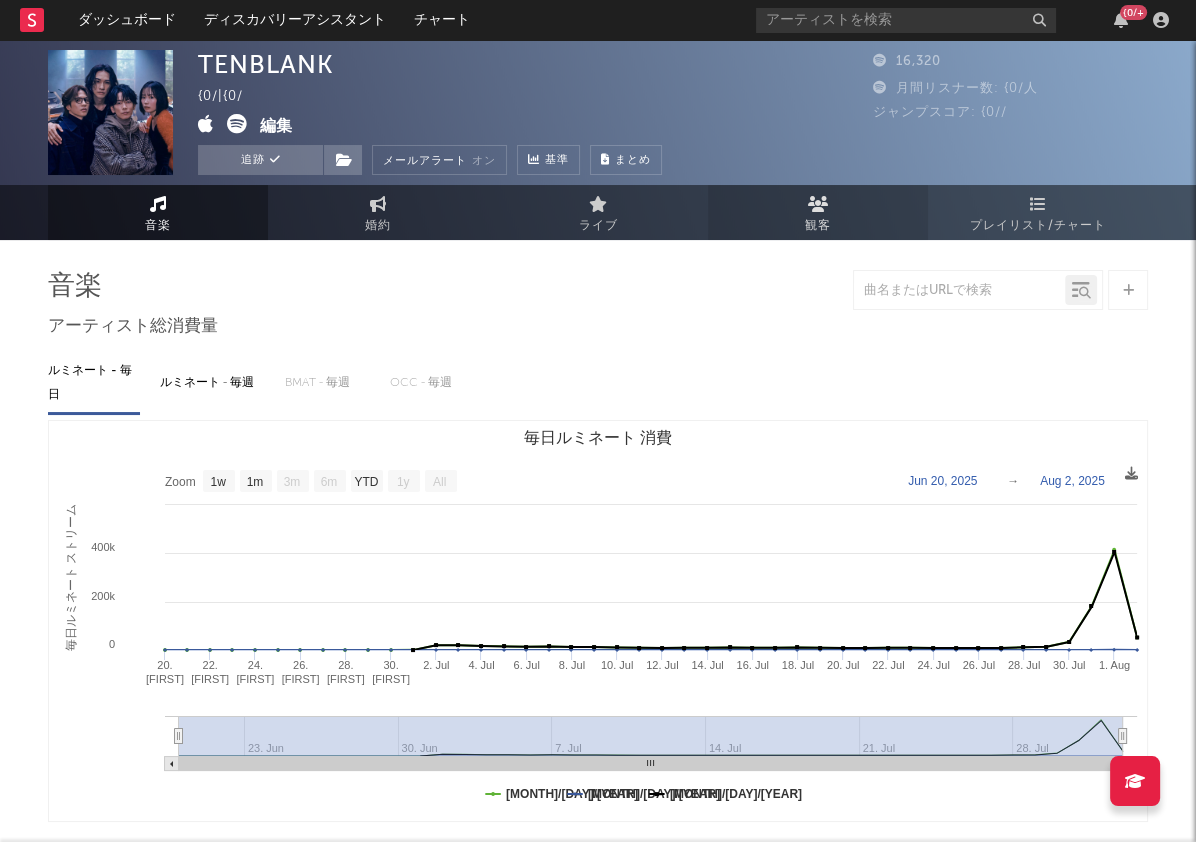 click on "観客" at bounding box center (818, 212) 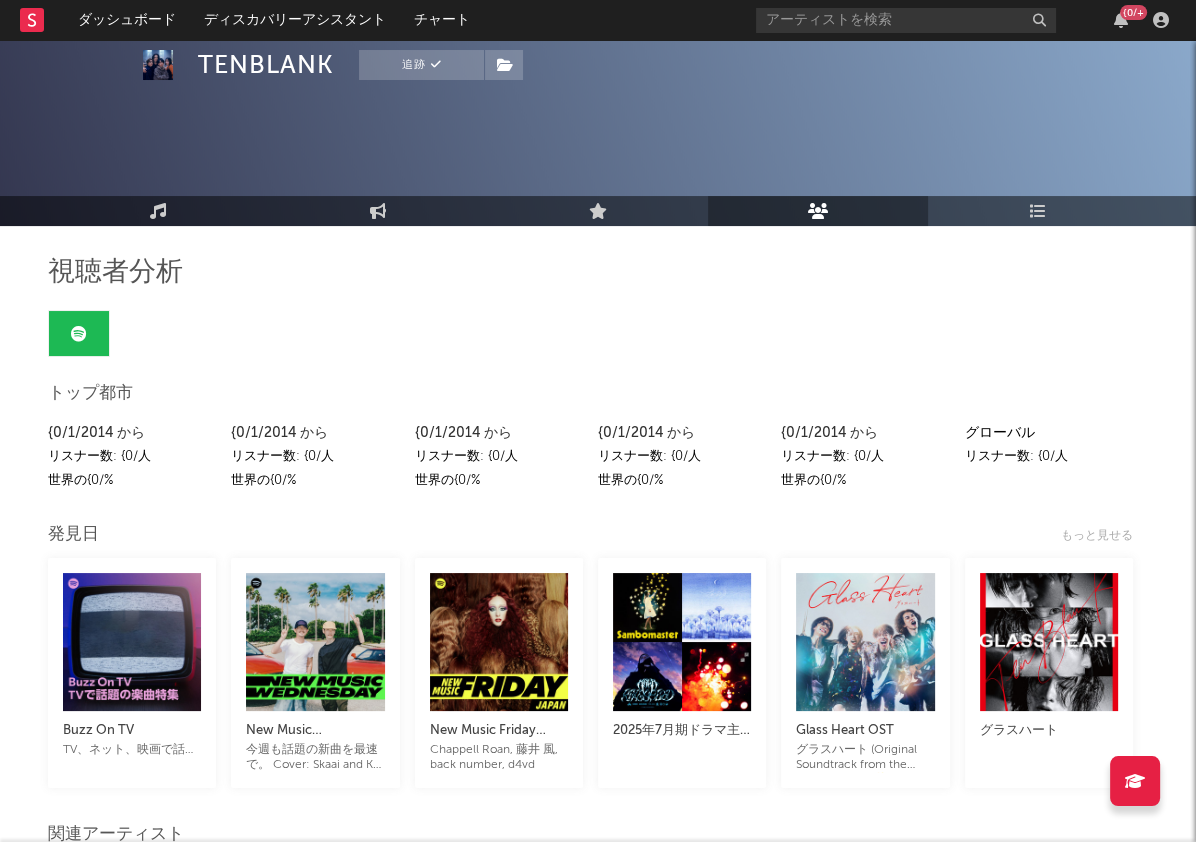 scroll, scrollTop: 0, scrollLeft: 0, axis: both 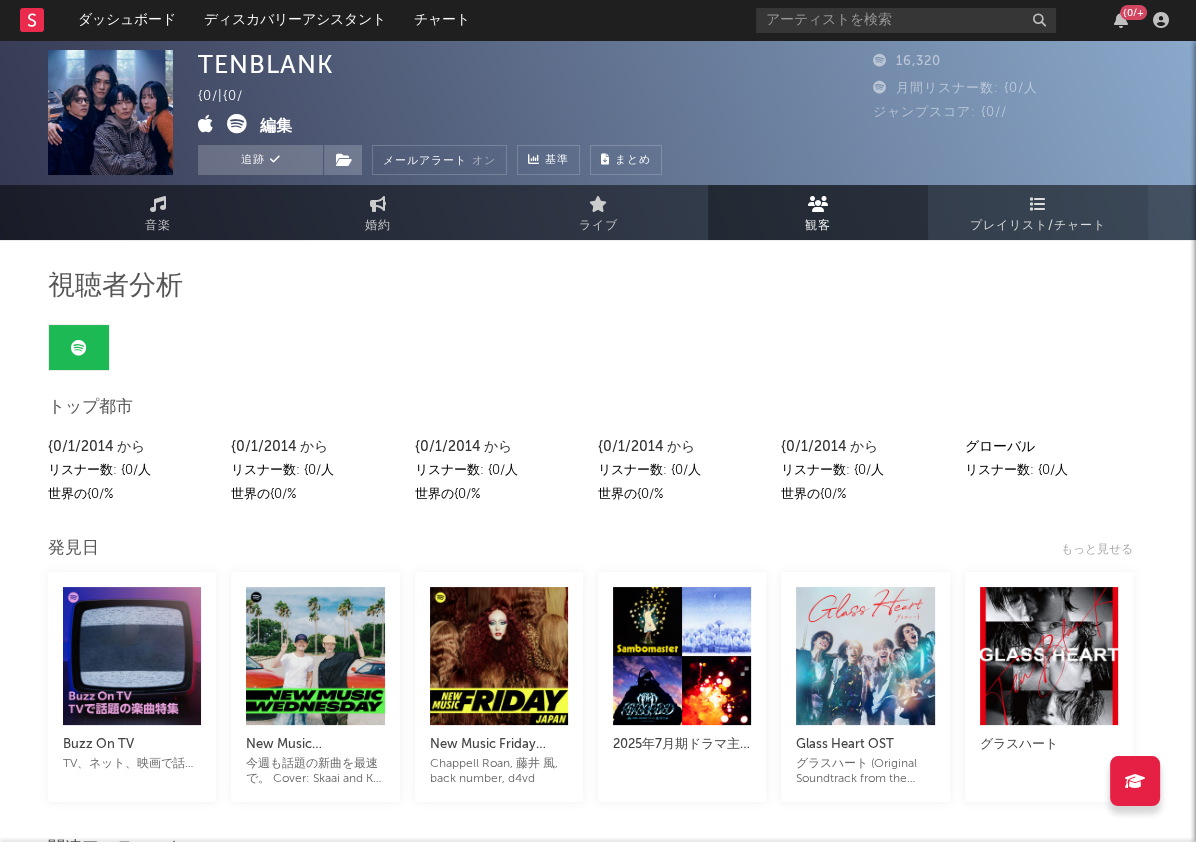 click on "プレイリスト/チャート" at bounding box center [1038, 212] 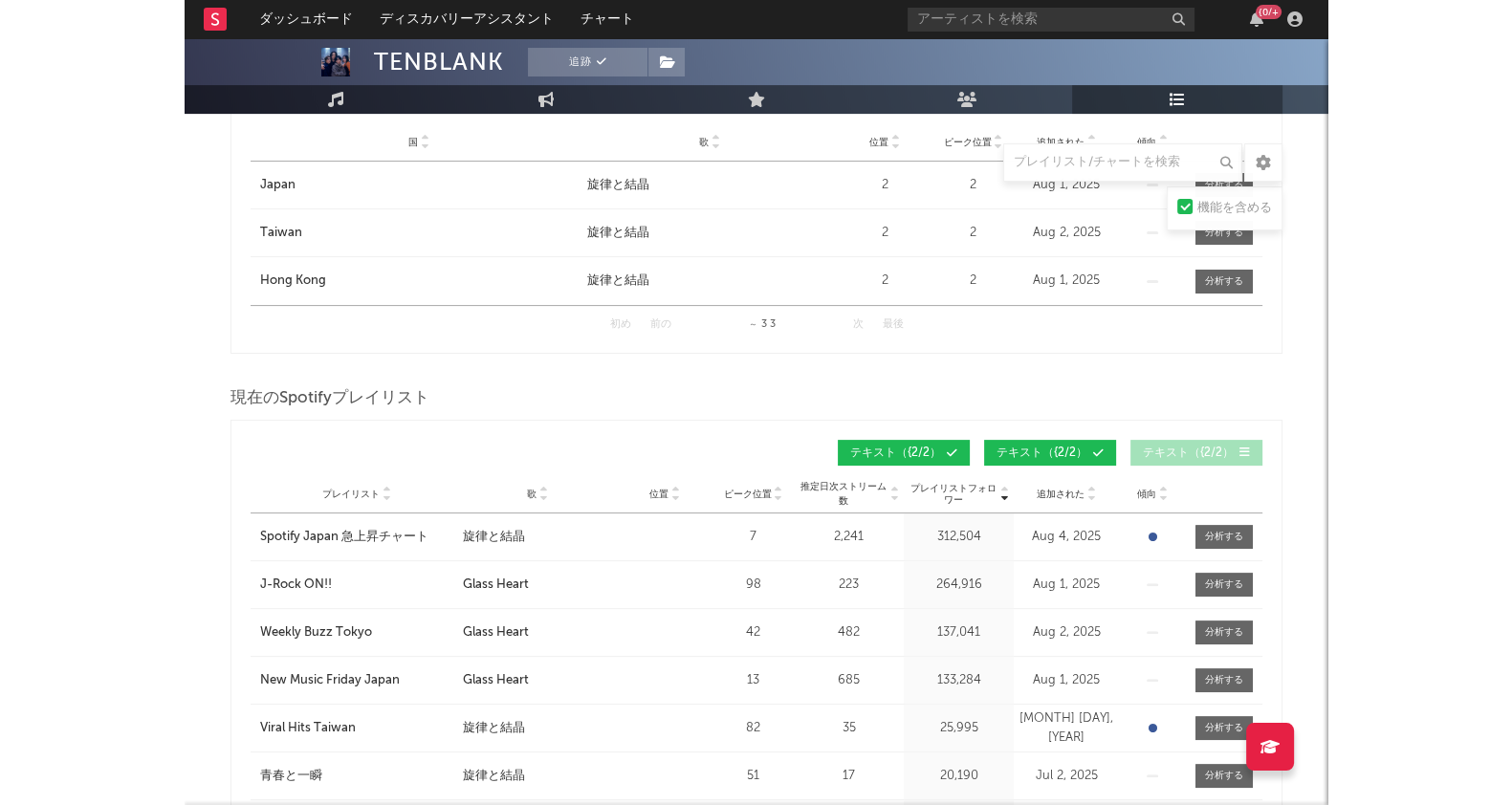 scroll, scrollTop: 477, scrollLeft: 0, axis: vertical 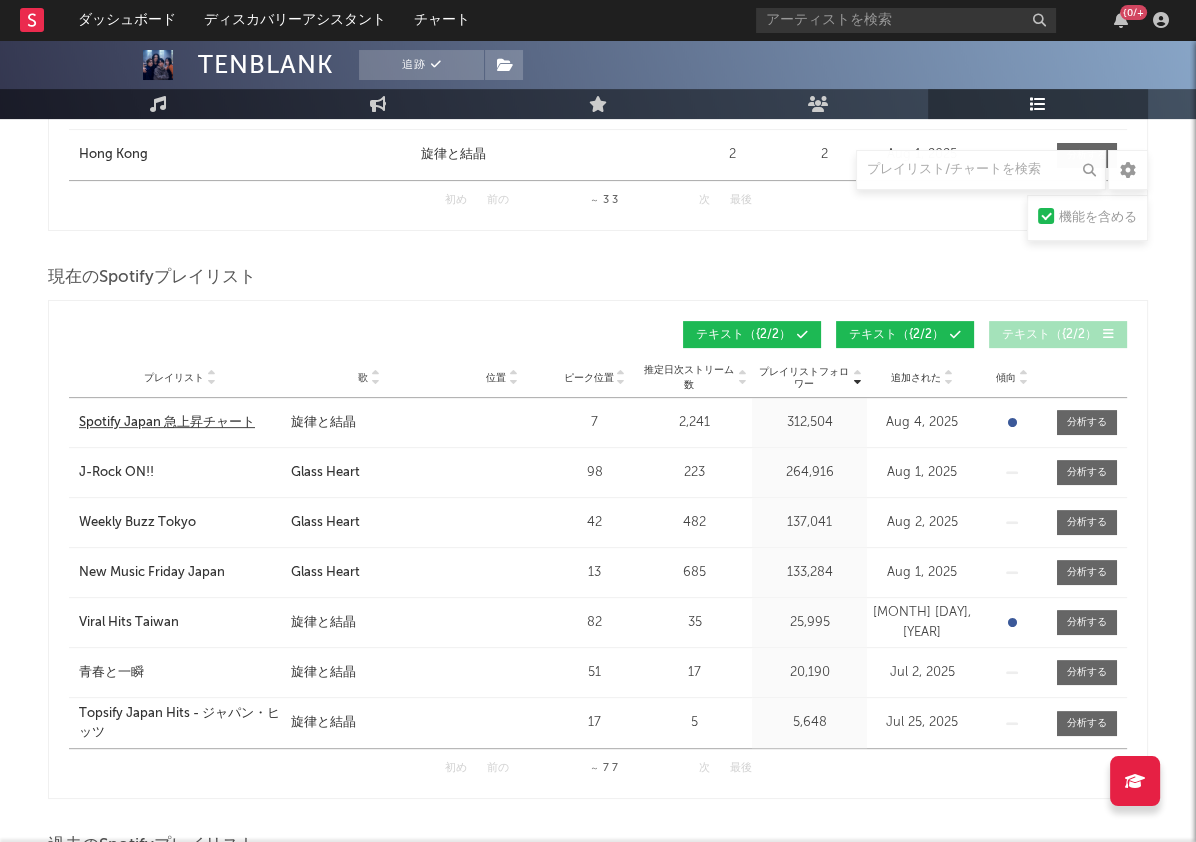 click on "Spotify Japan 急上昇チャート" at bounding box center (167, 423) 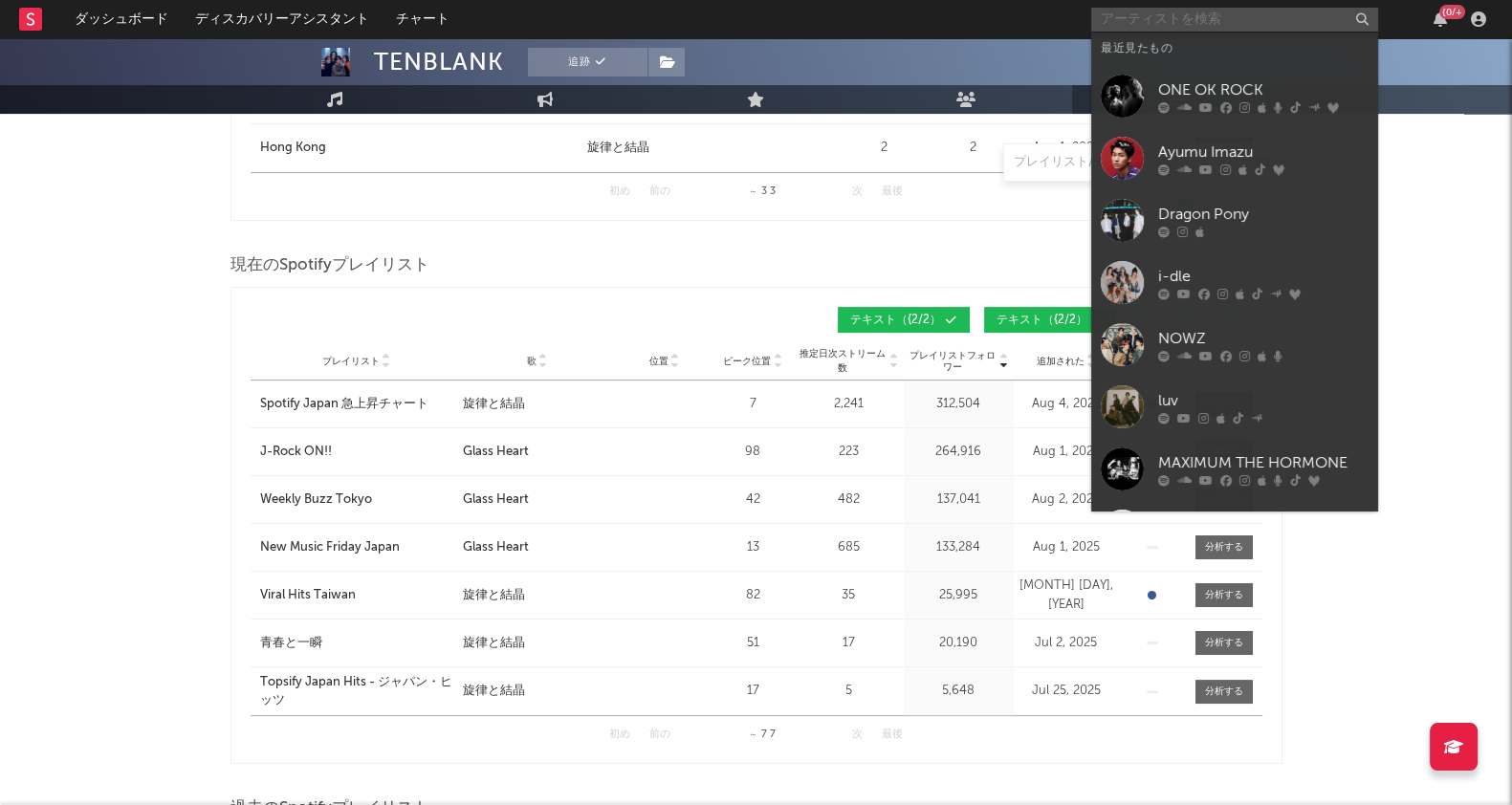 click at bounding box center [1235, 19] 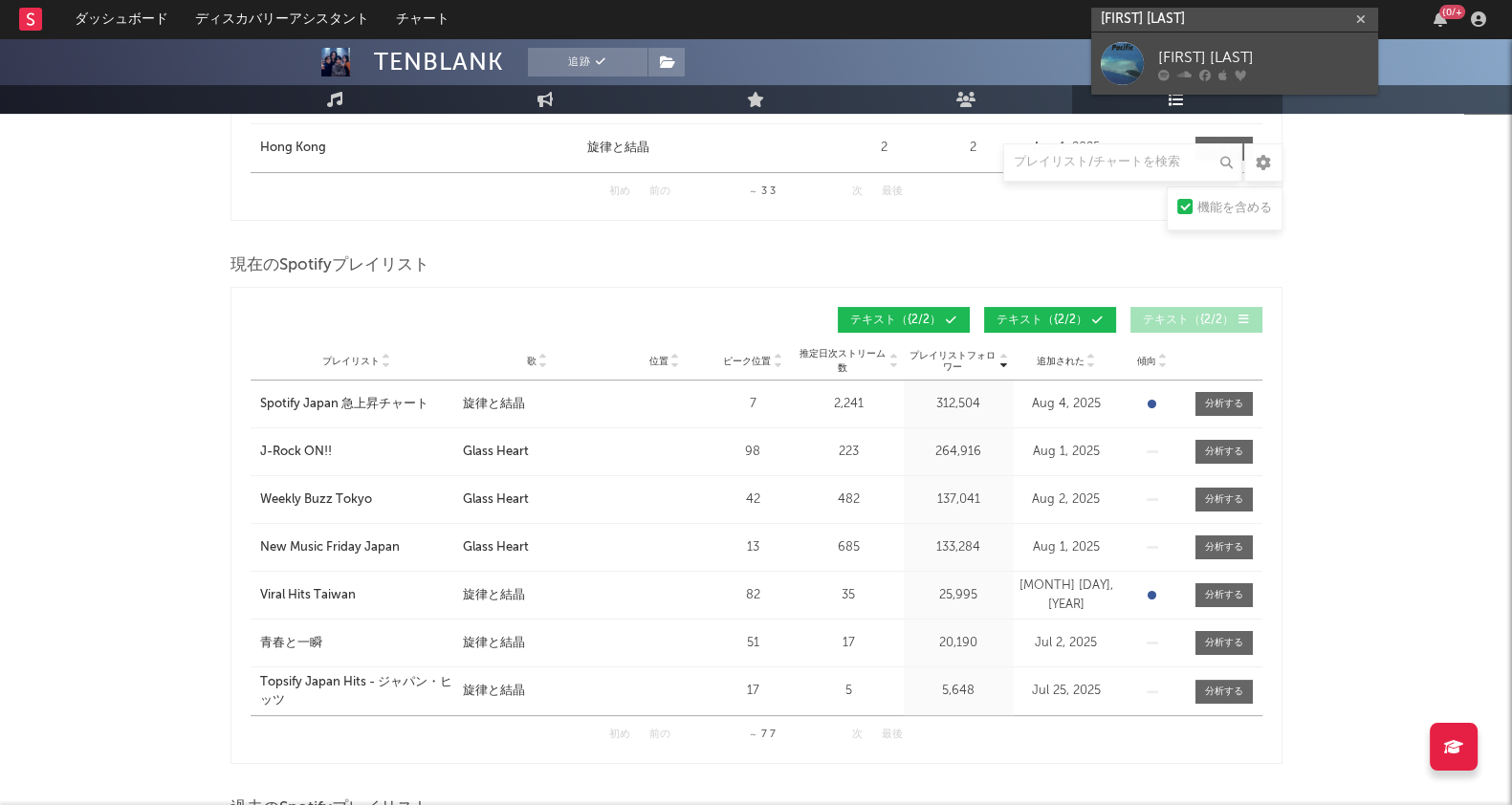 type on "Yatsuro Yamashita" 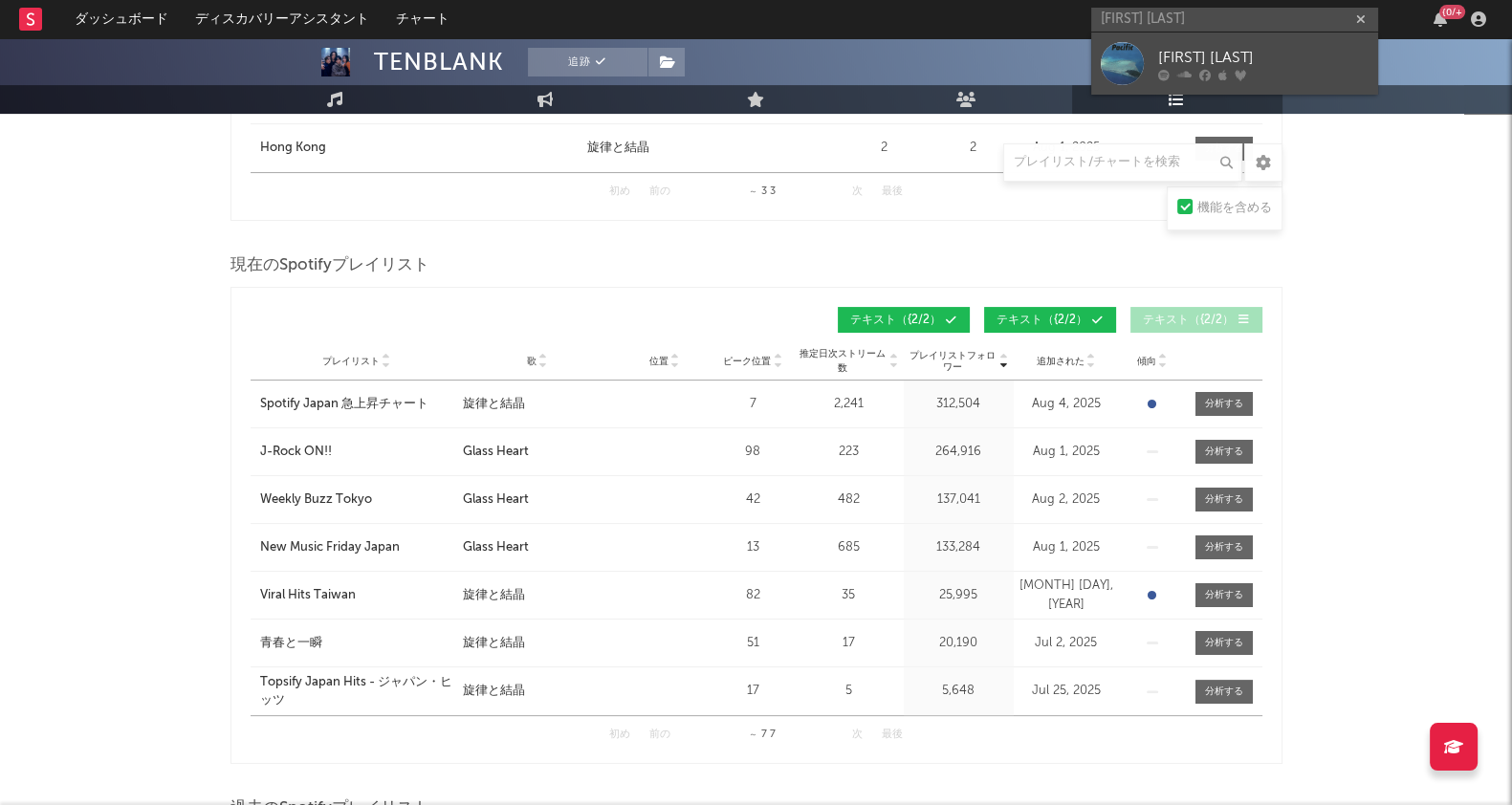 click on "Tatsuro Yamashita" at bounding box center (1263, 57) 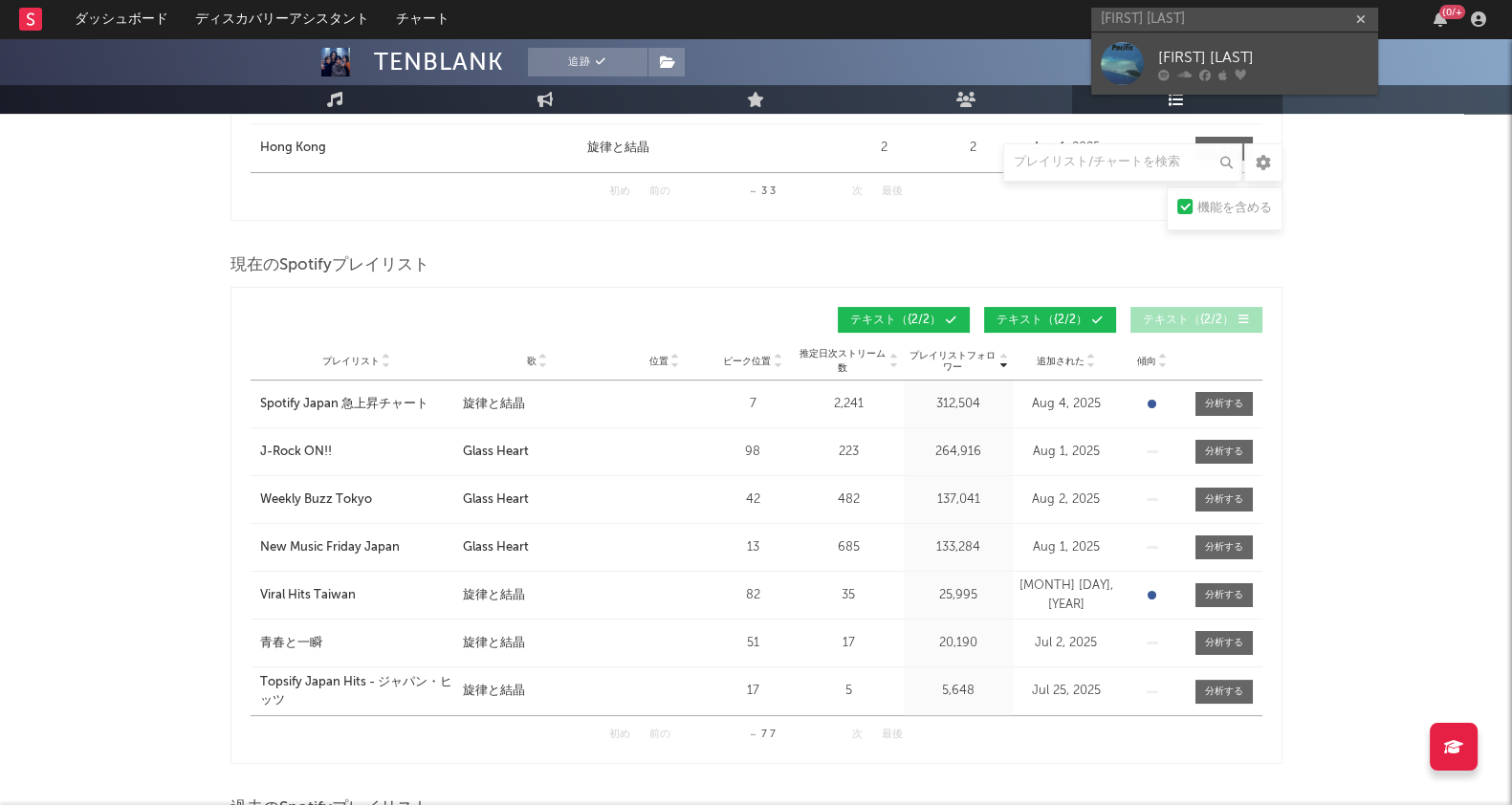 type 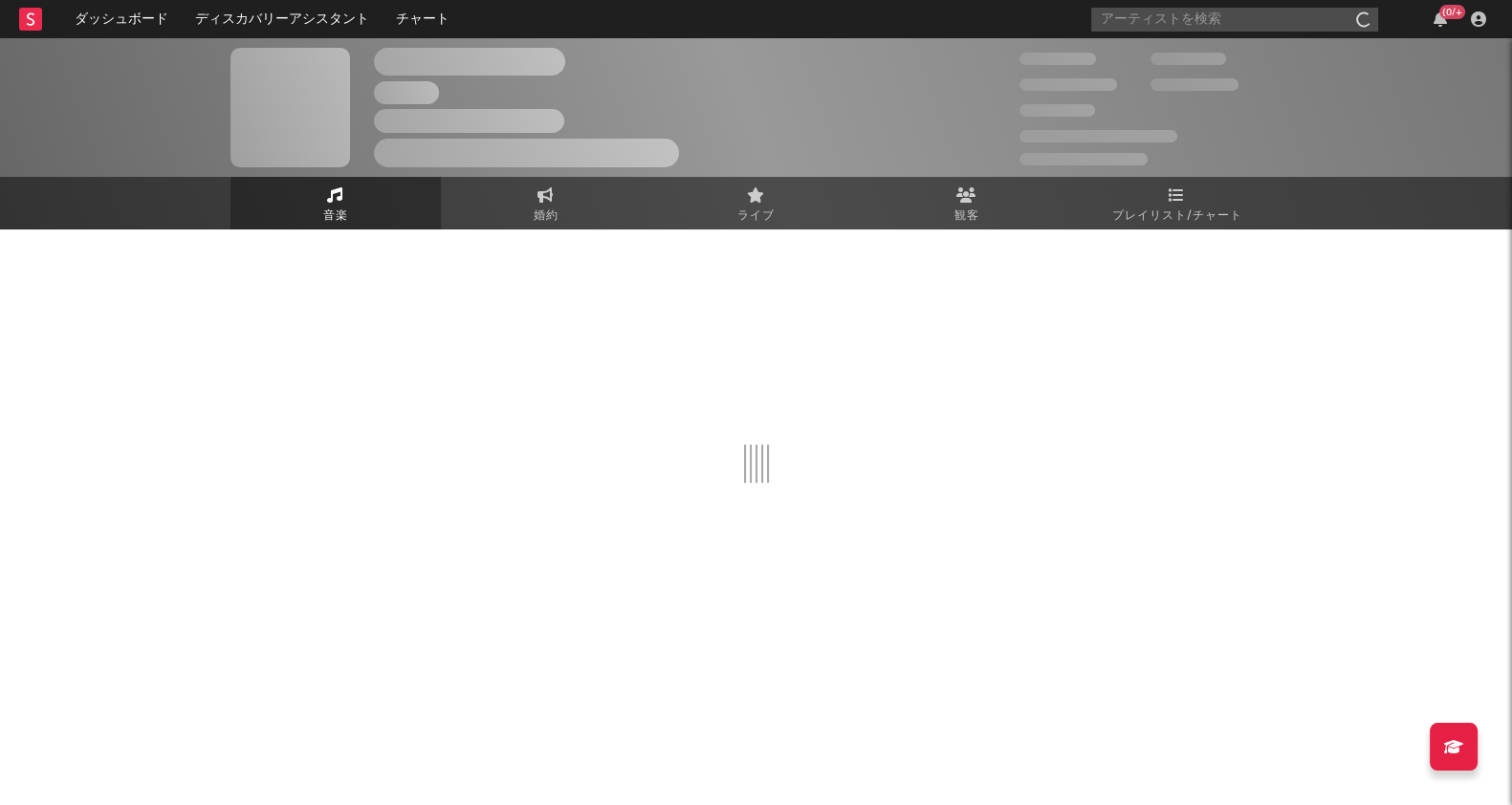 scroll, scrollTop: 0, scrollLeft: 0, axis: both 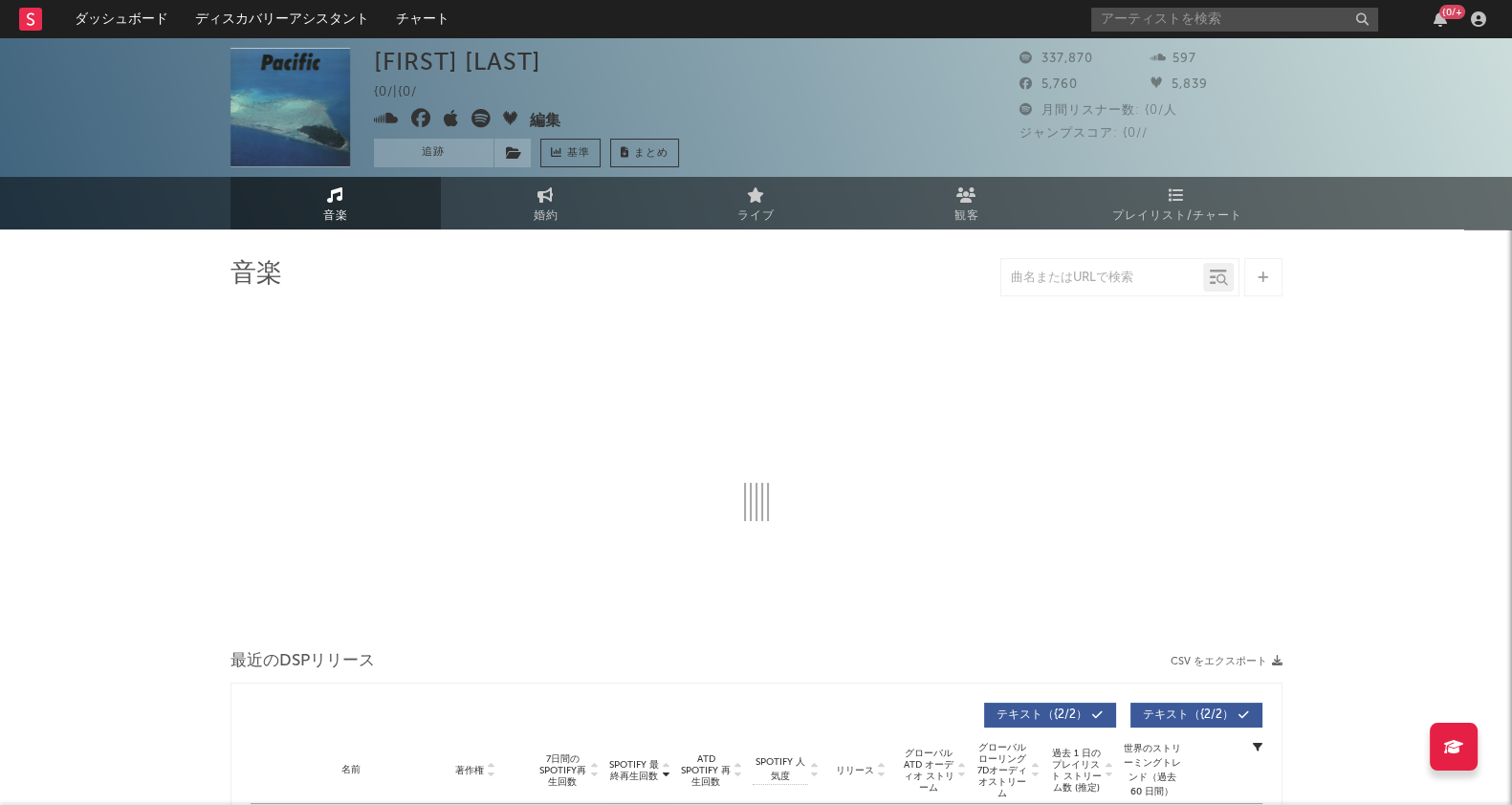 select on "6m" 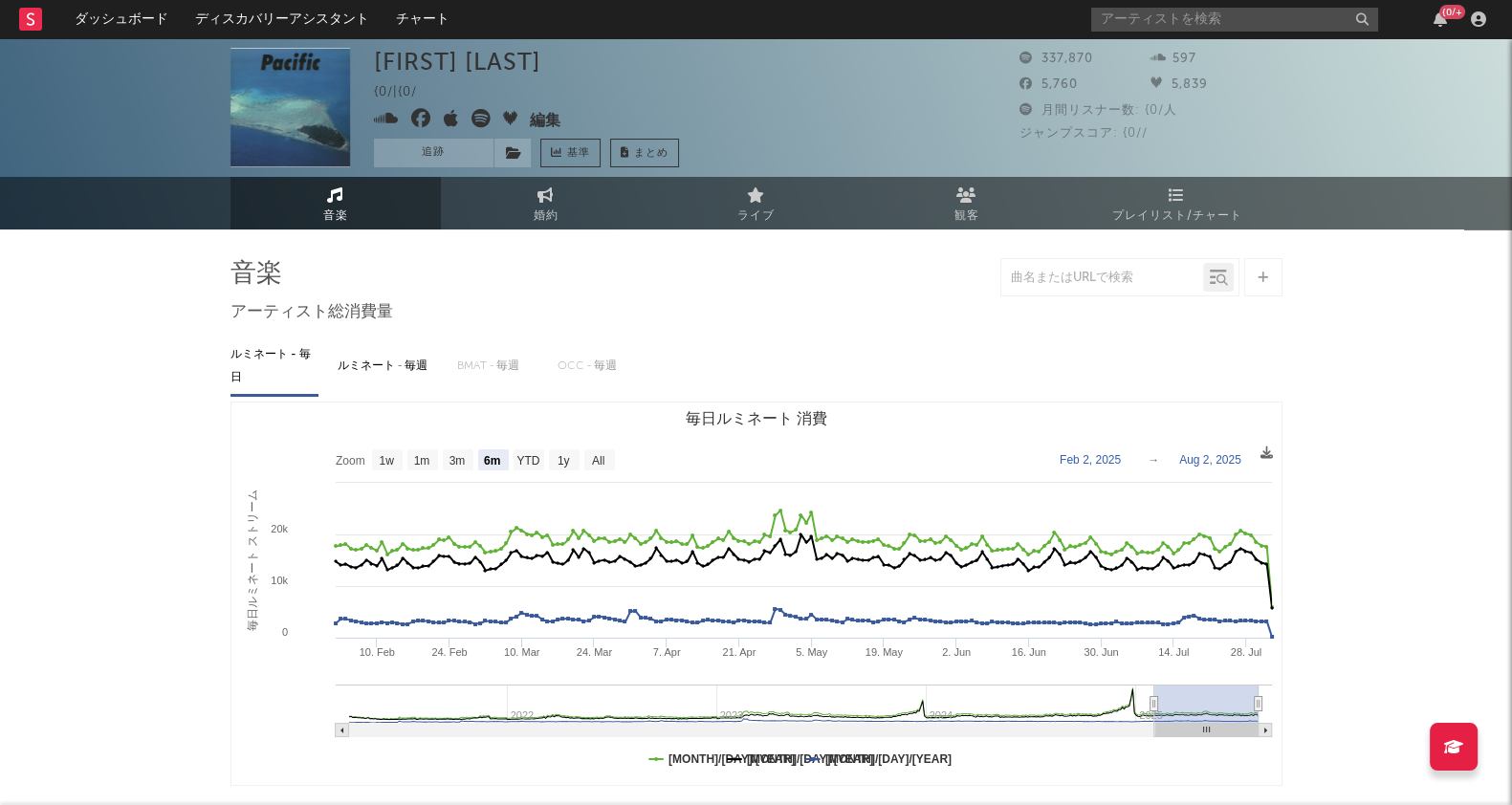 select on "6m" 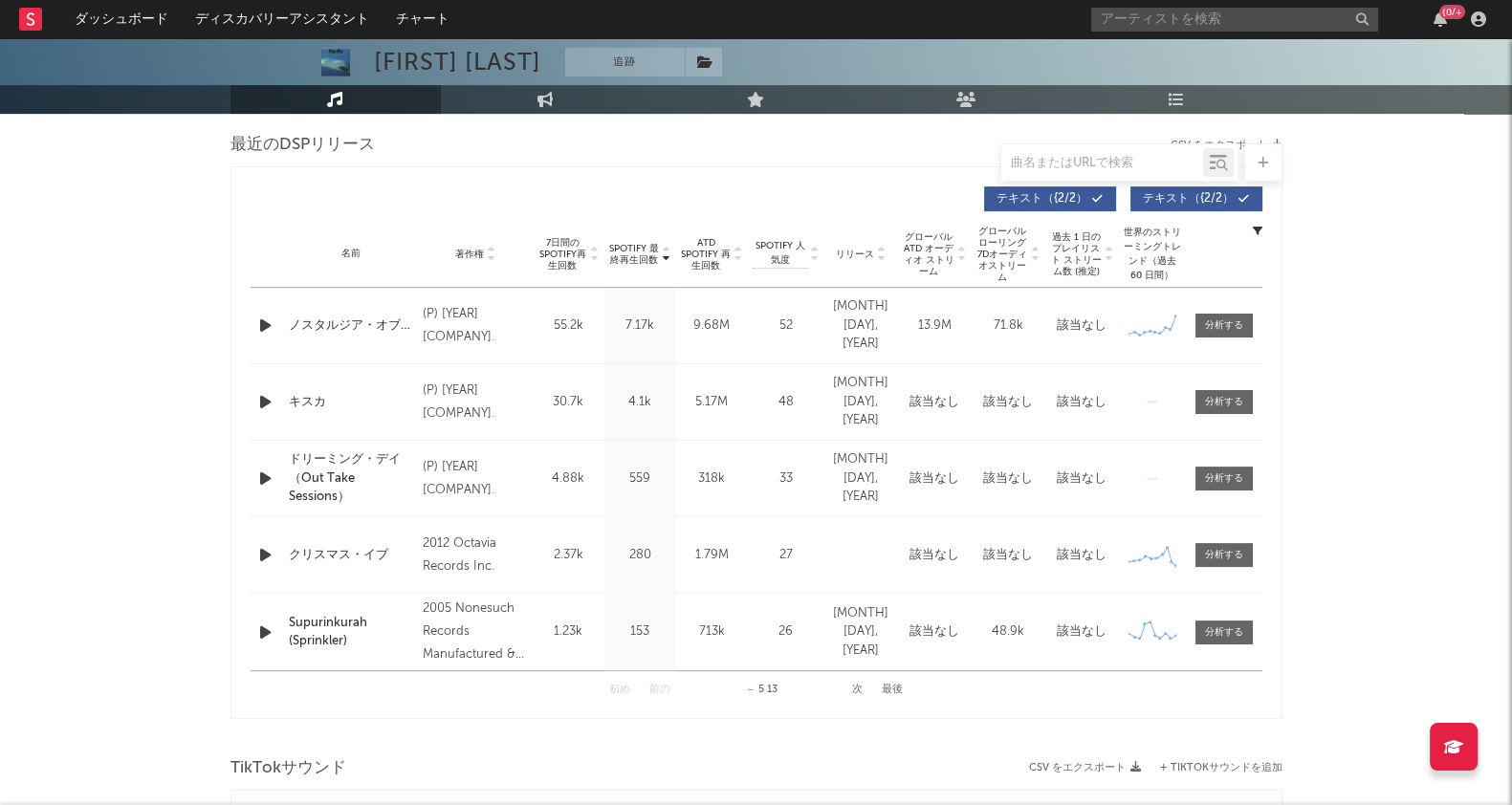 scroll, scrollTop: 325, scrollLeft: 0, axis: vertical 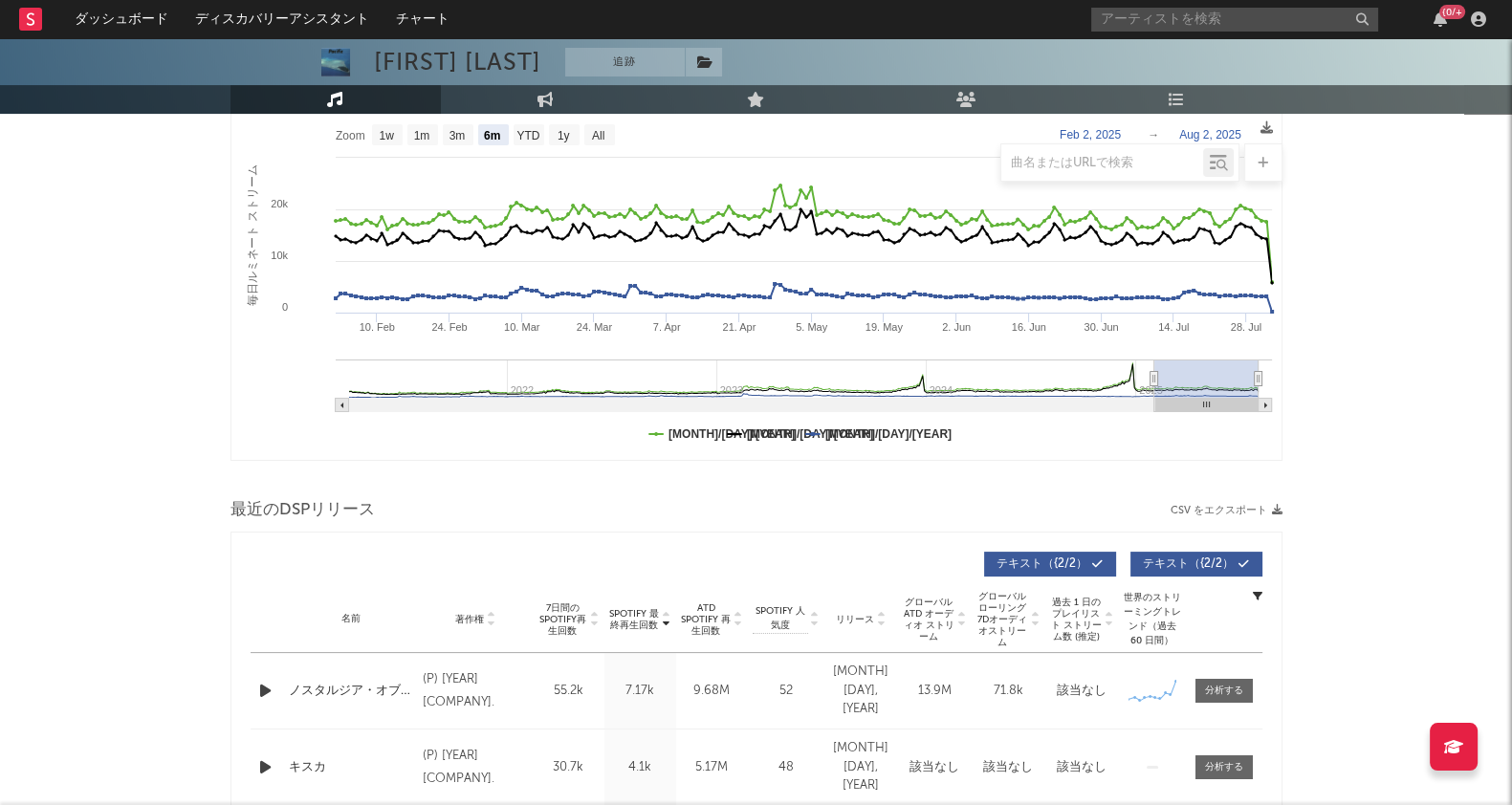 click at bounding box center (966, 99) 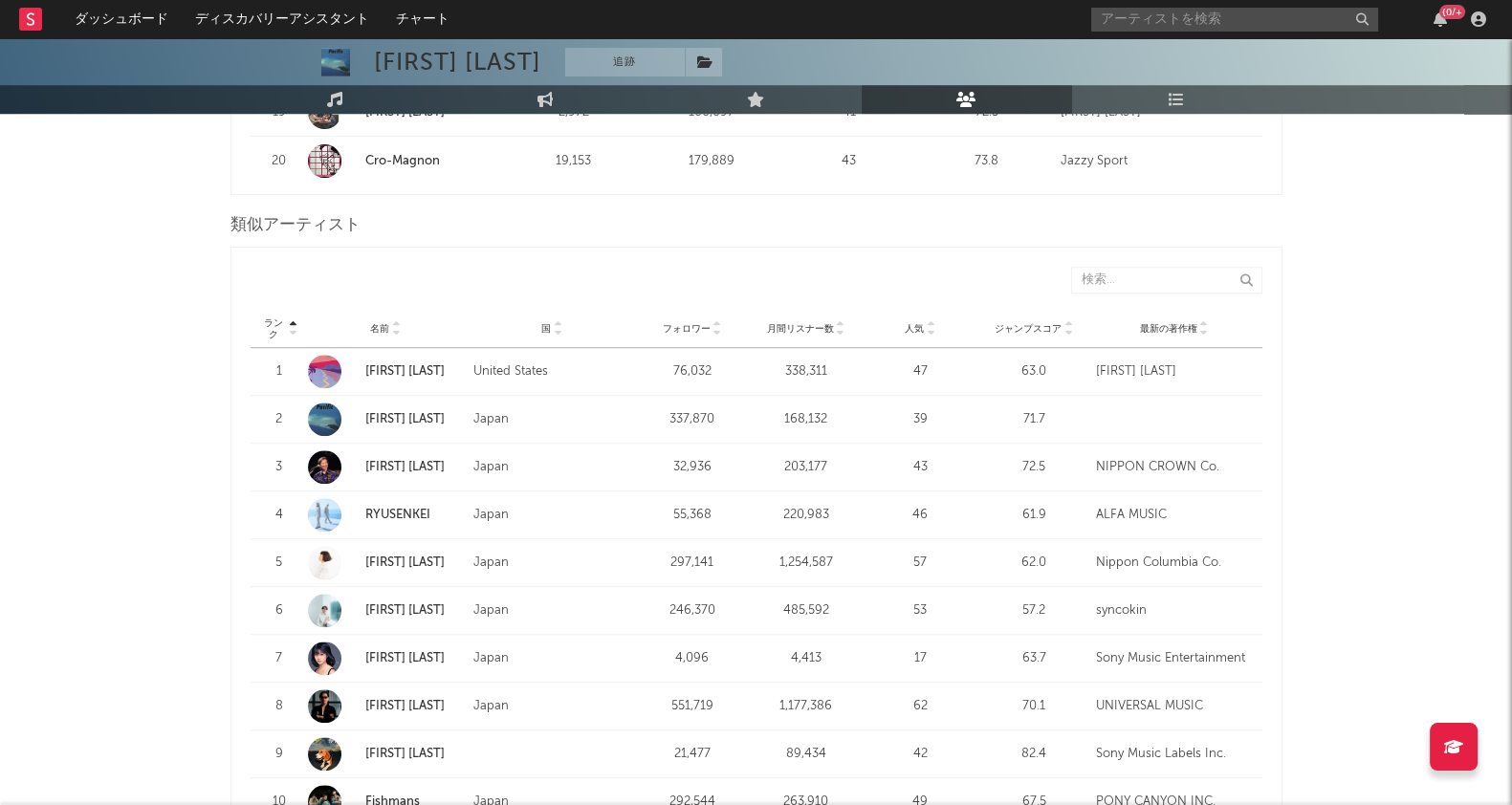 scroll, scrollTop: 1434, scrollLeft: 0, axis: vertical 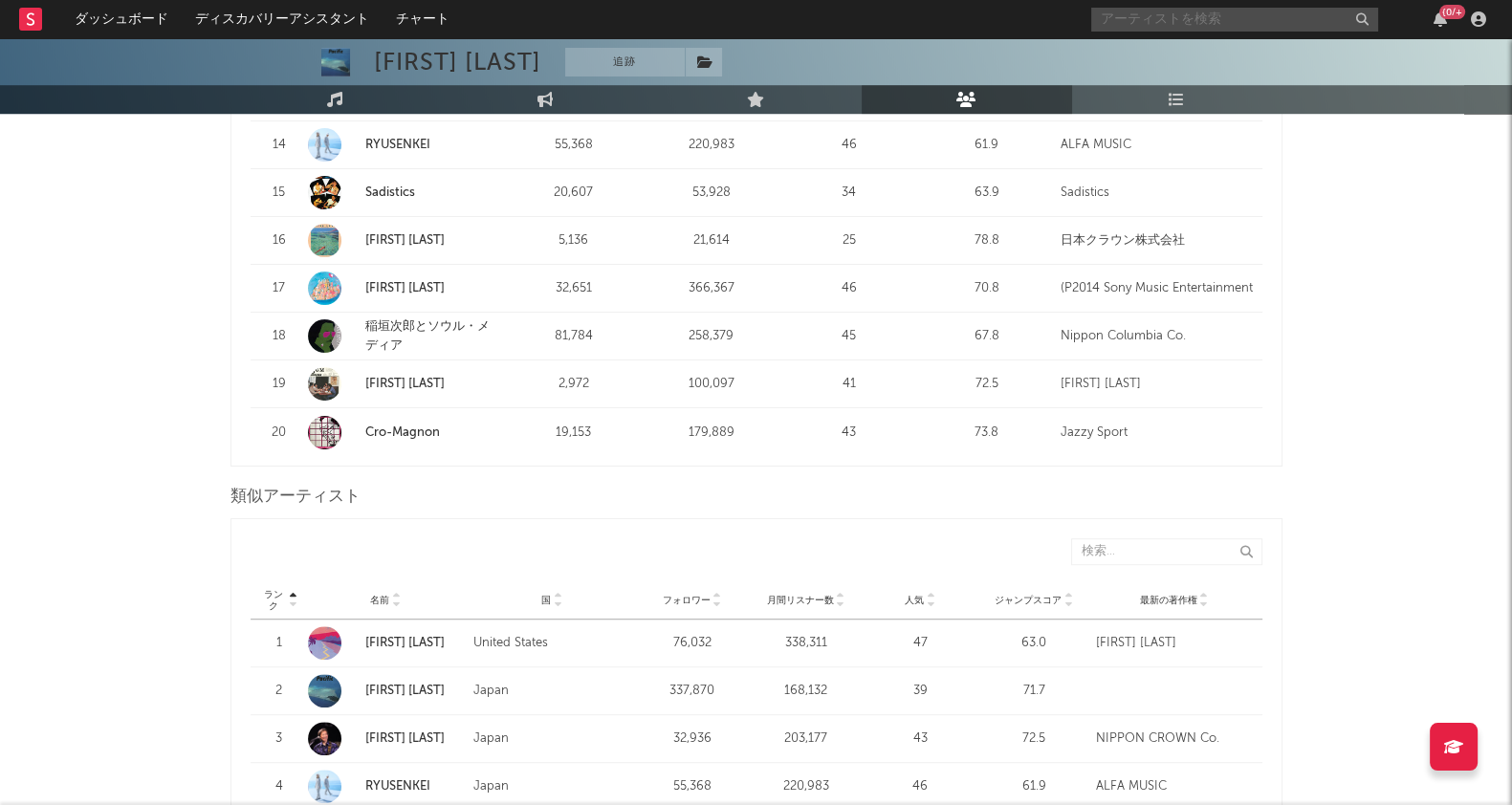 click at bounding box center (1235, 19) 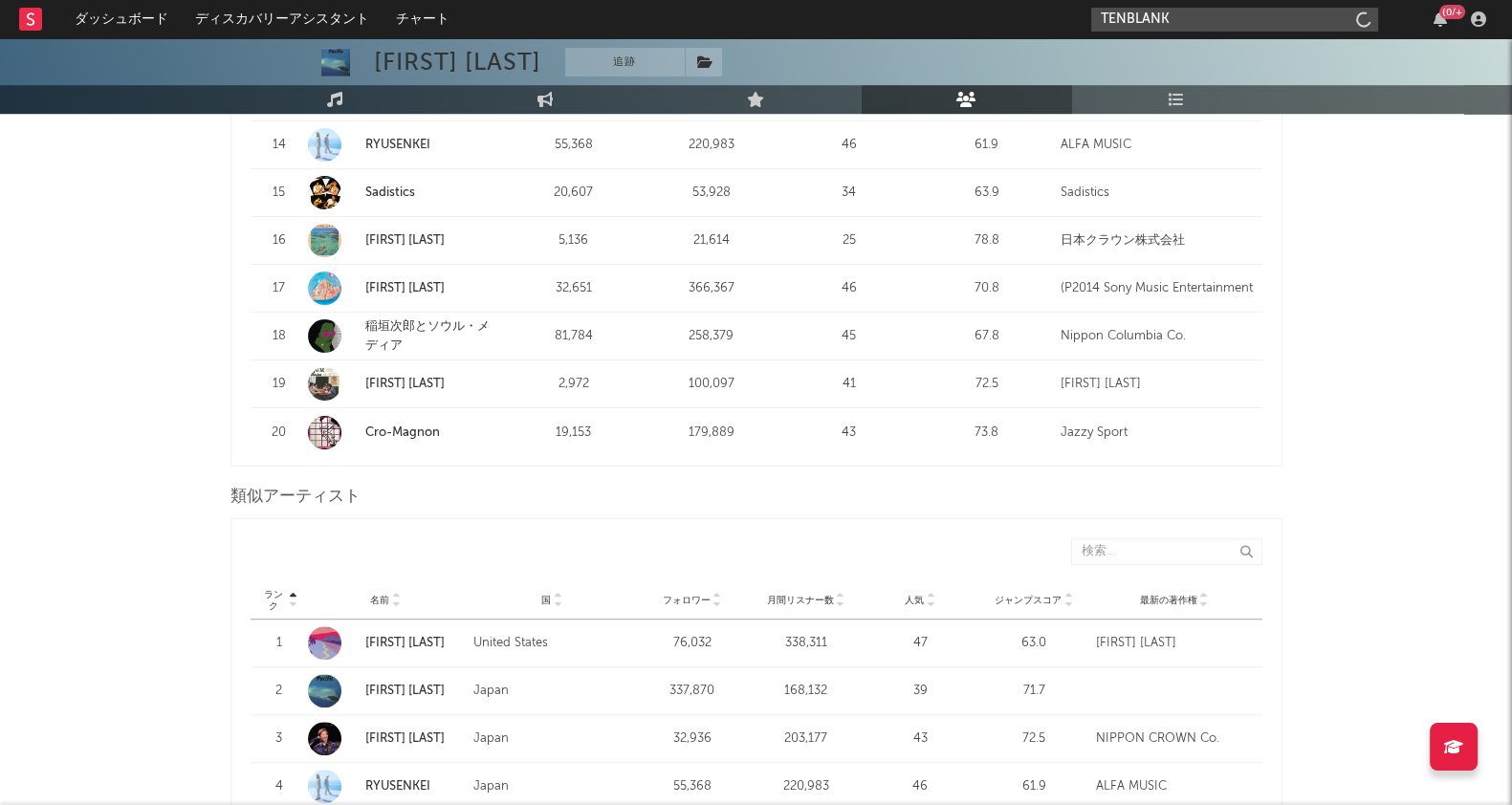 type on "[ARTIST]" 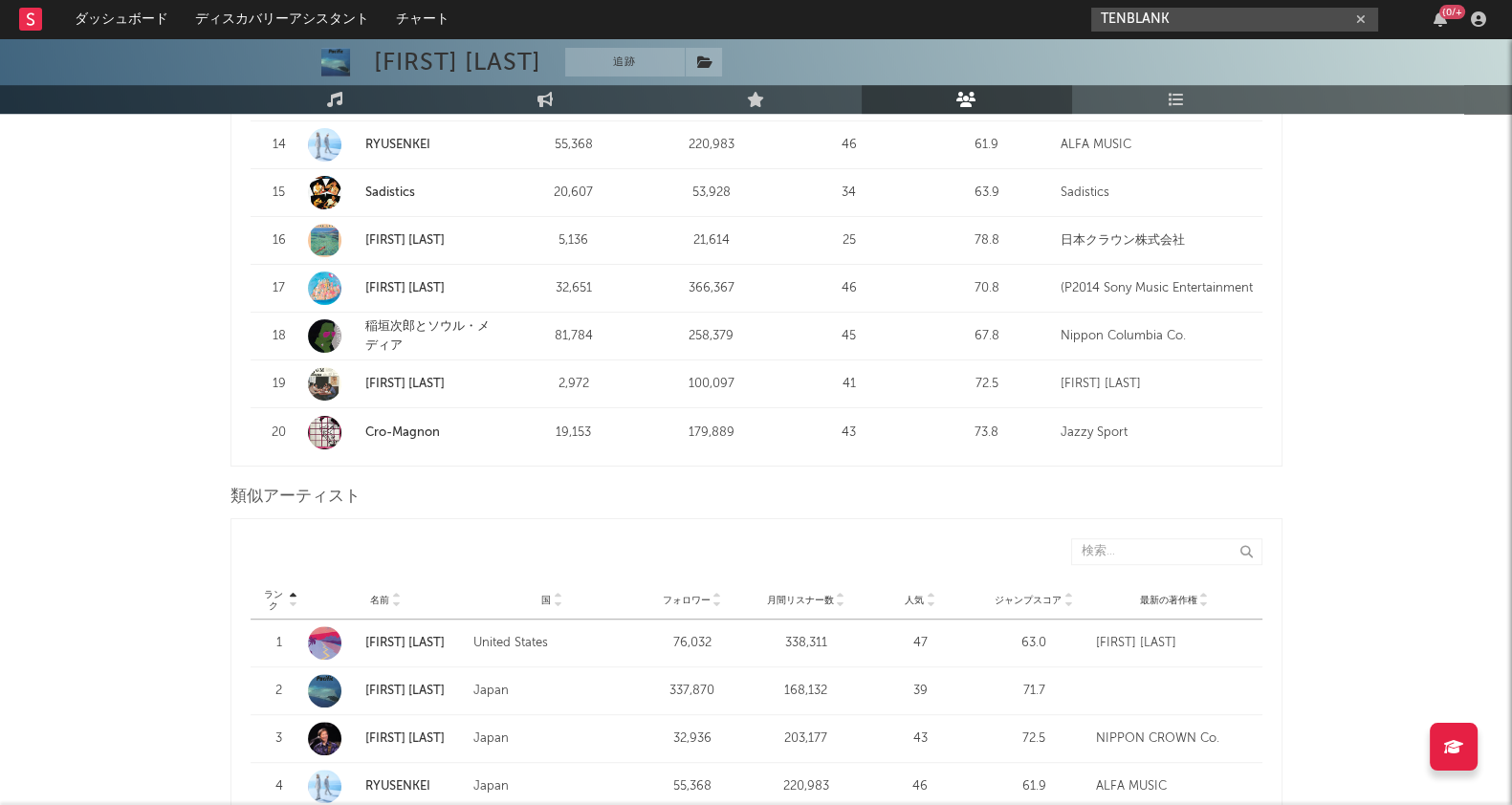 click on "[ARTIST]" at bounding box center [1235, 19] 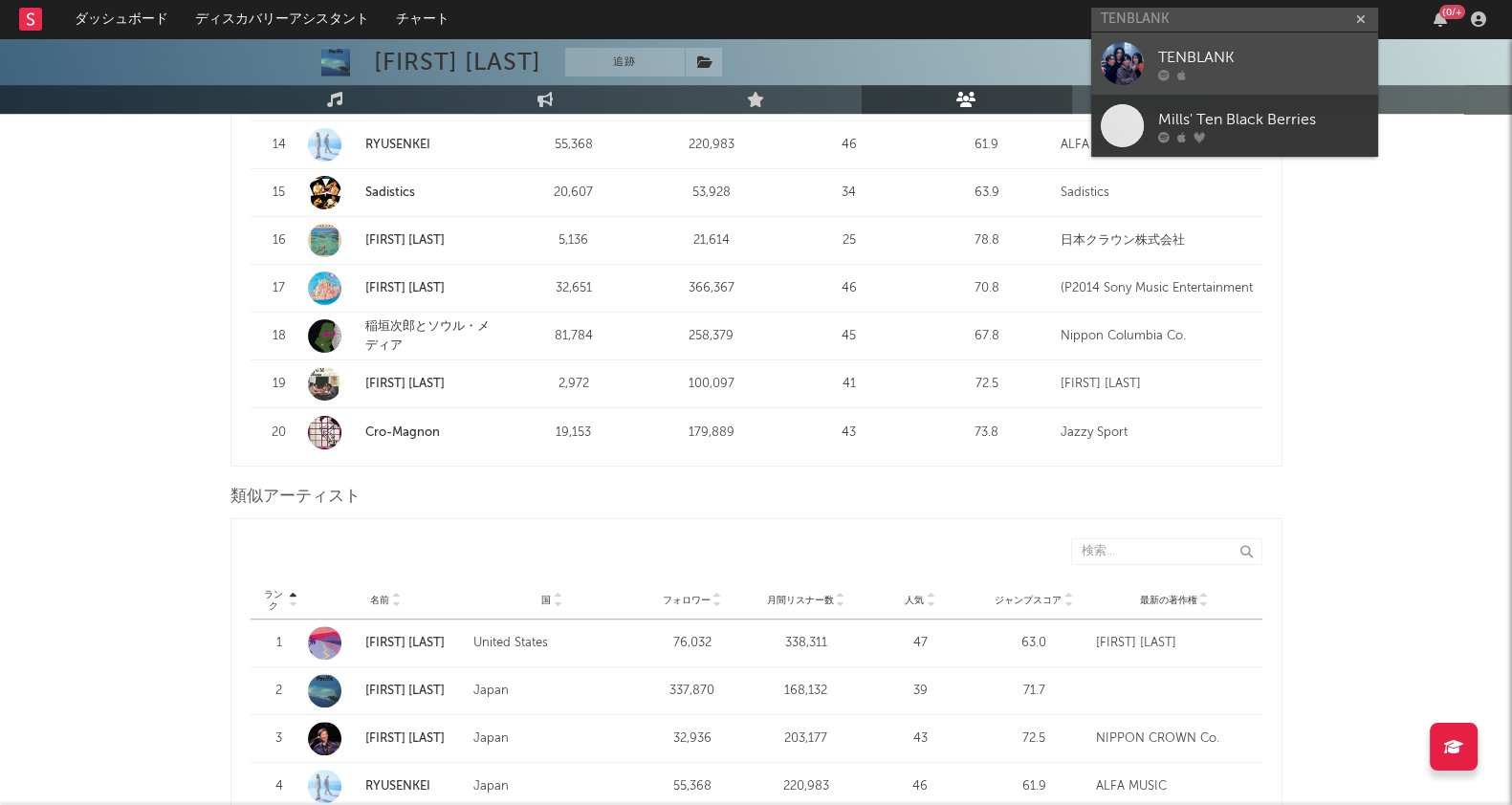 click on "[ARTIST]" at bounding box center [1263, 57] 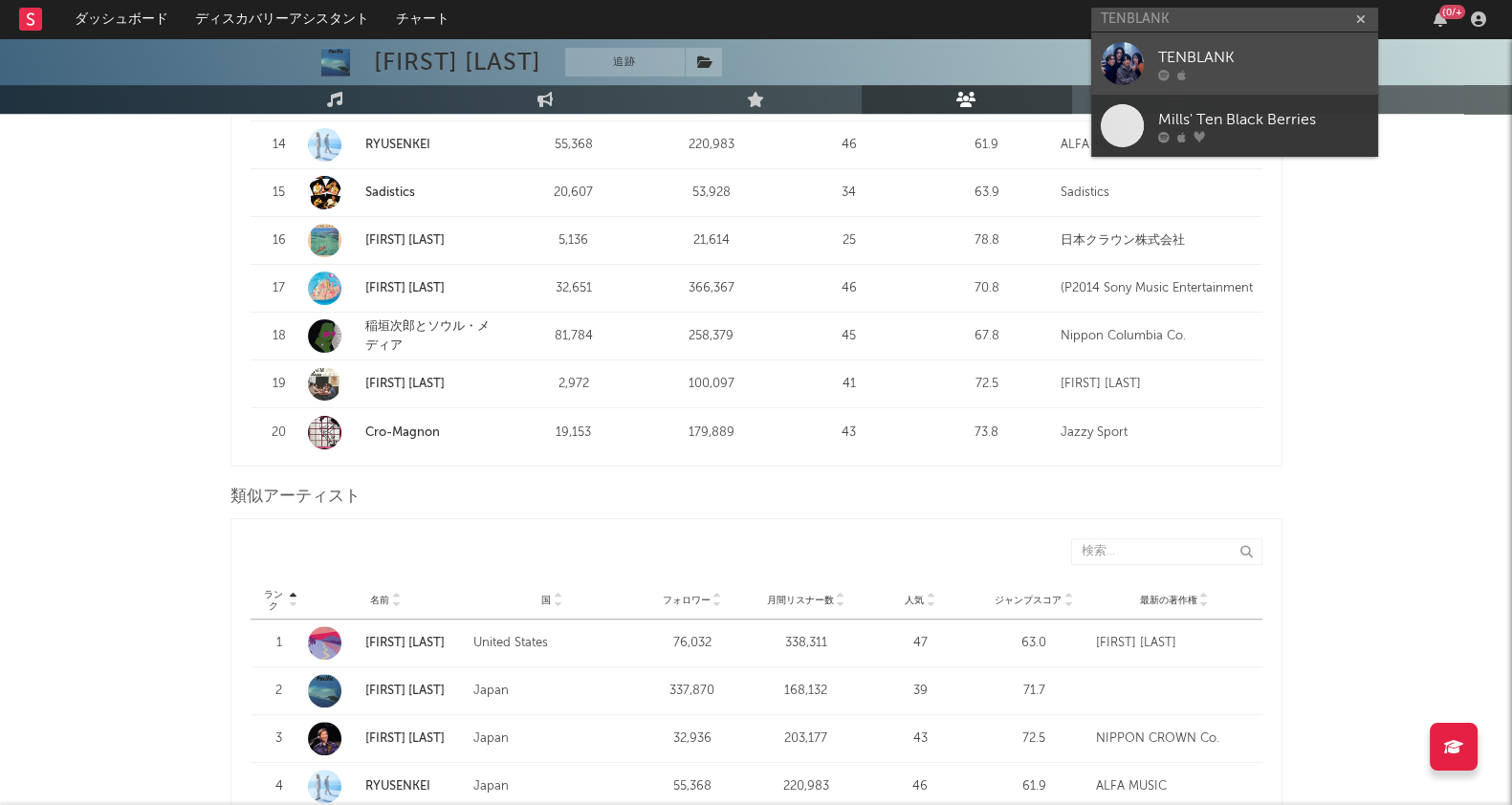 type 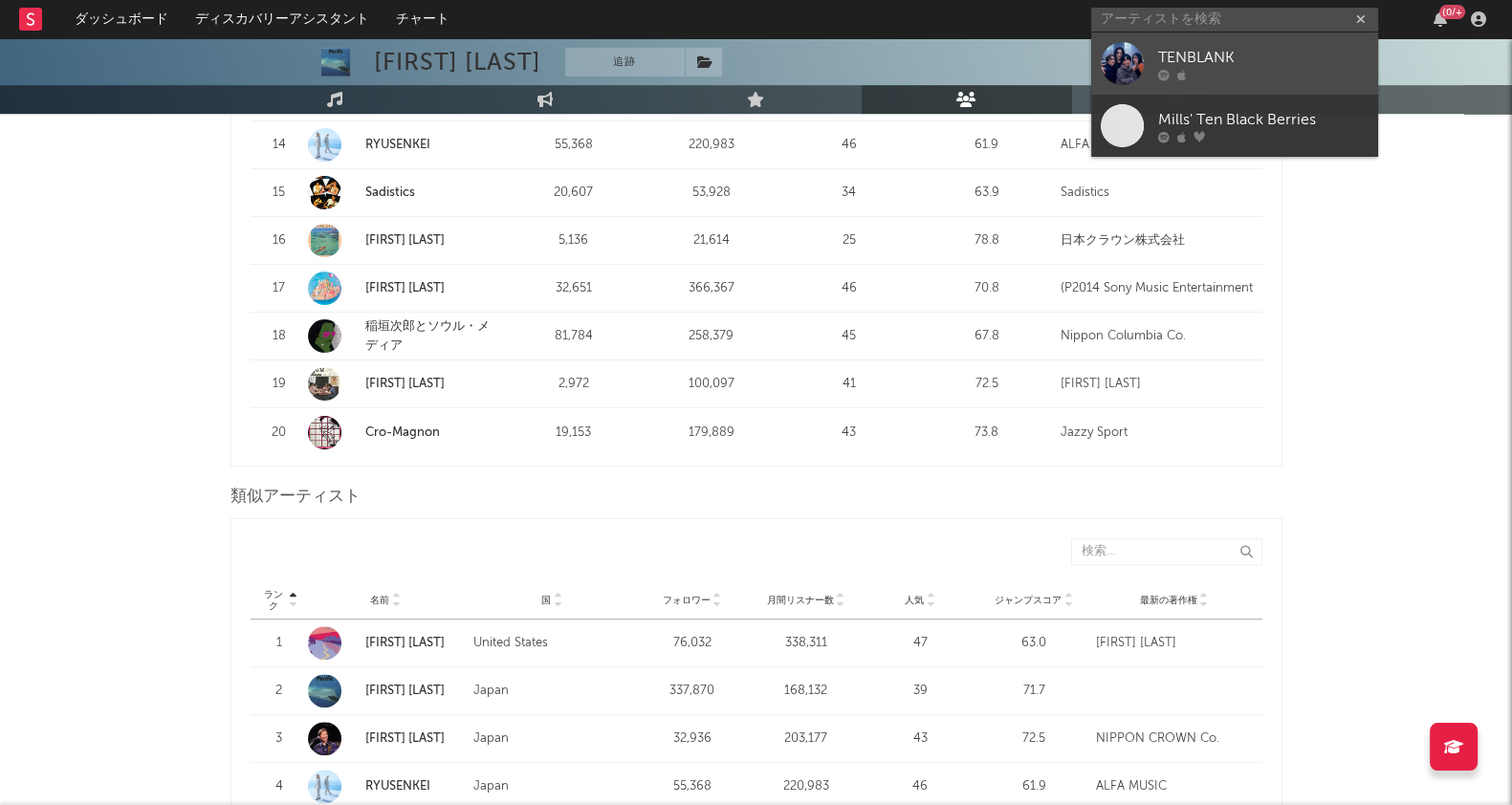 scroll, scrollTop: 0, scrollLeft: 0, axis: both 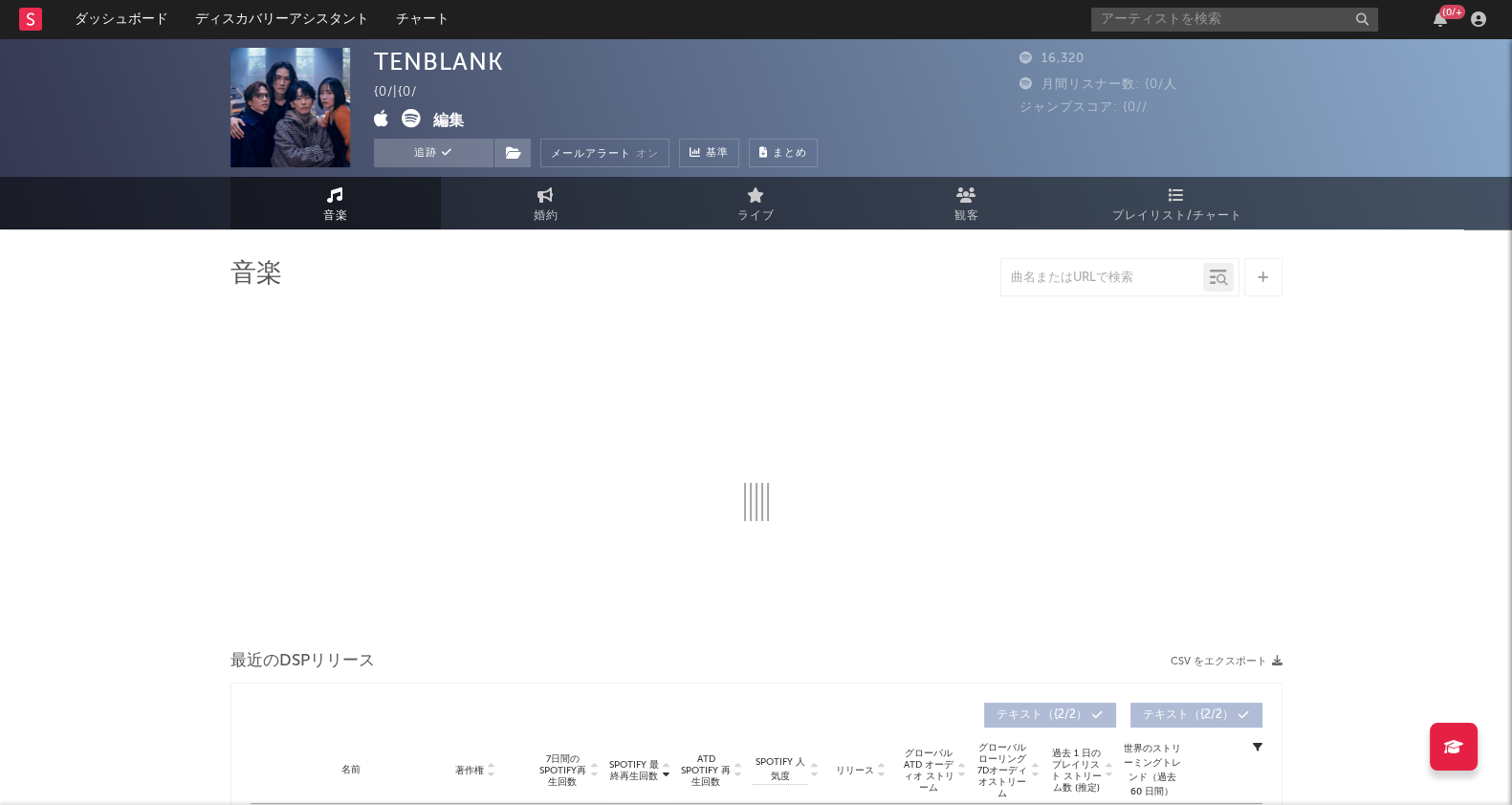 select on "1w" 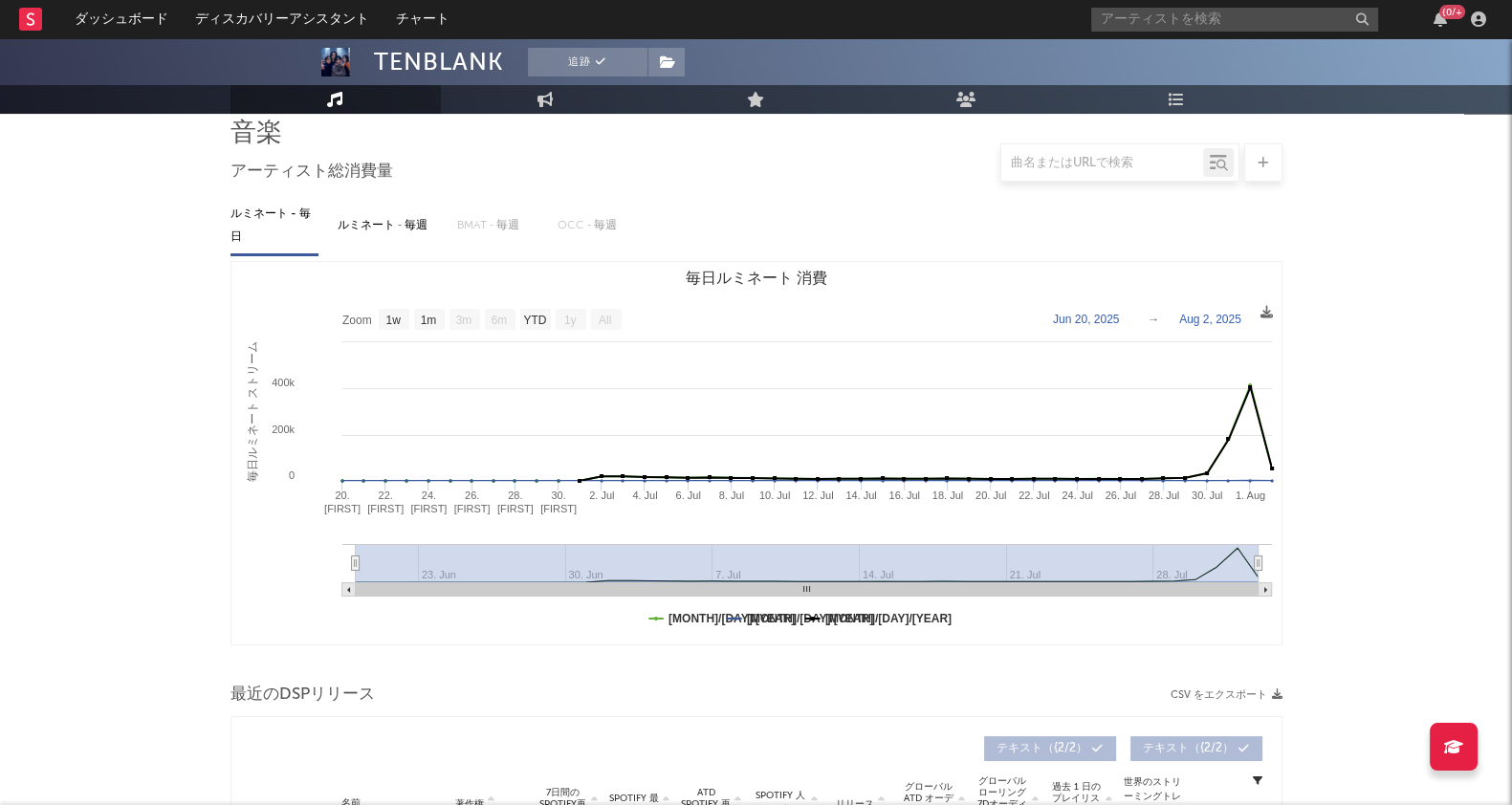 scroll, scrollTop: 0, scrollLeft: 0, axis: both 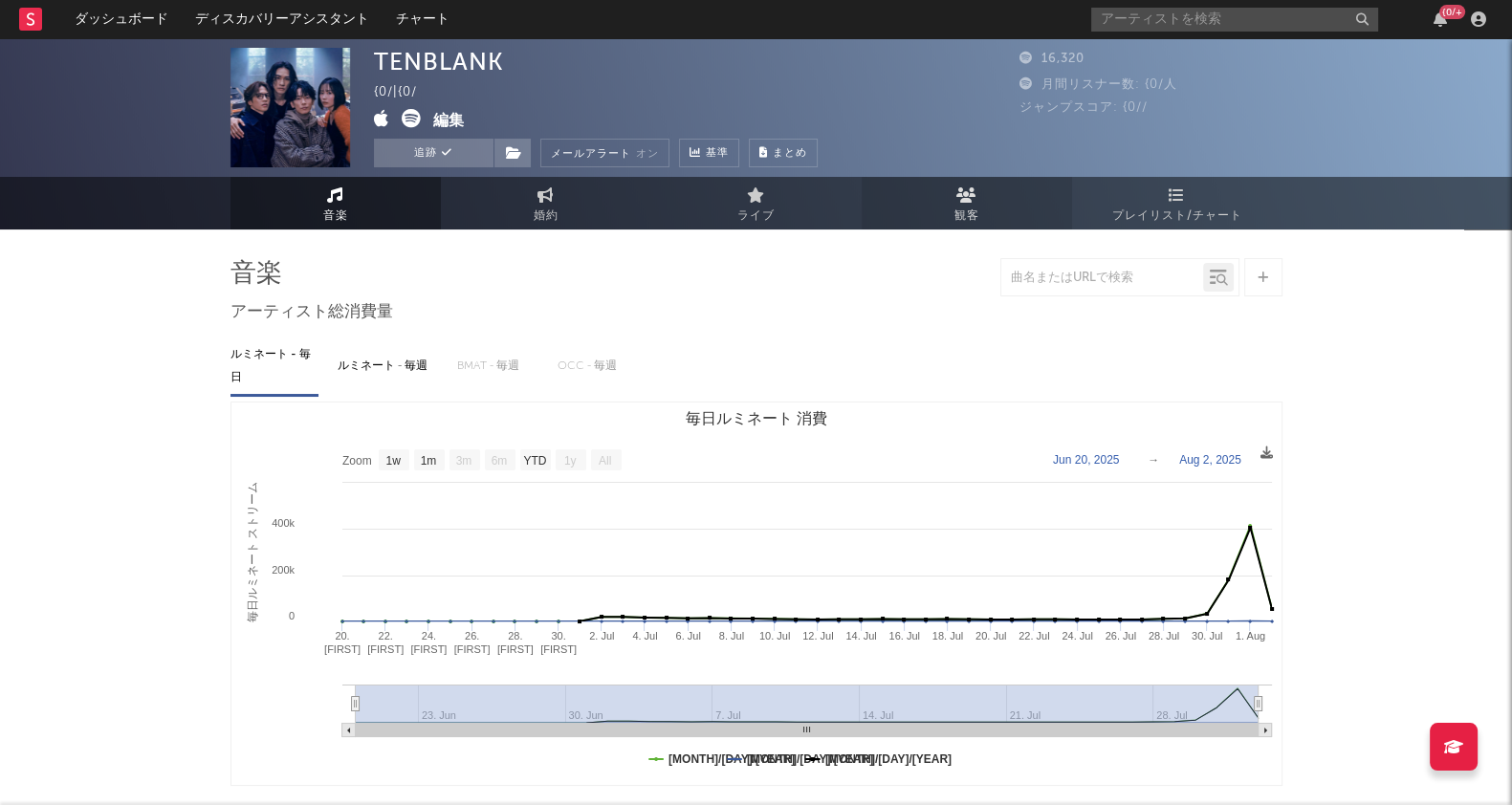 click on "観客" at bounding box center [967, 203] 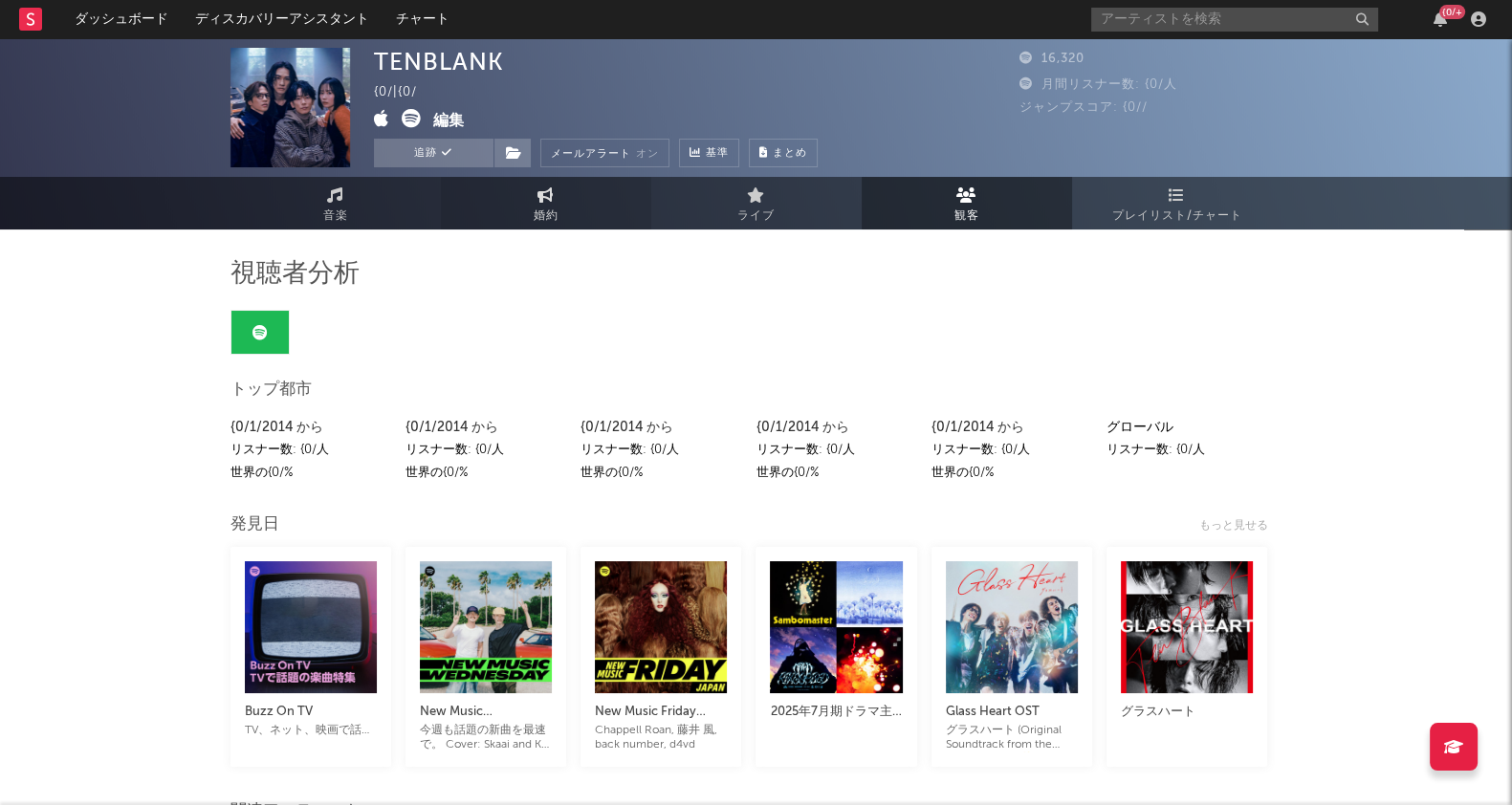 click on "婚約" at bounding box center (546, 216) 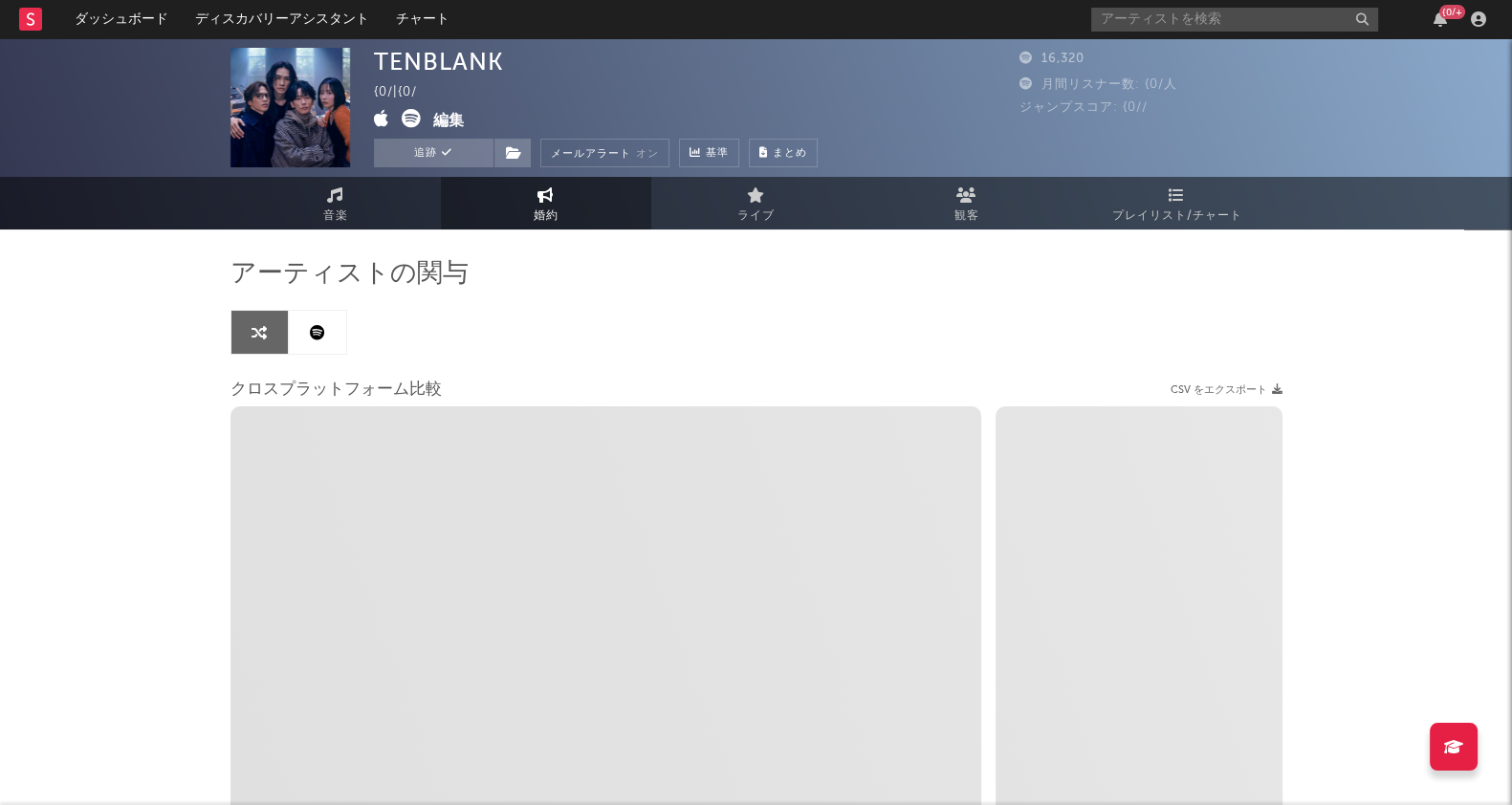 select on "1w" 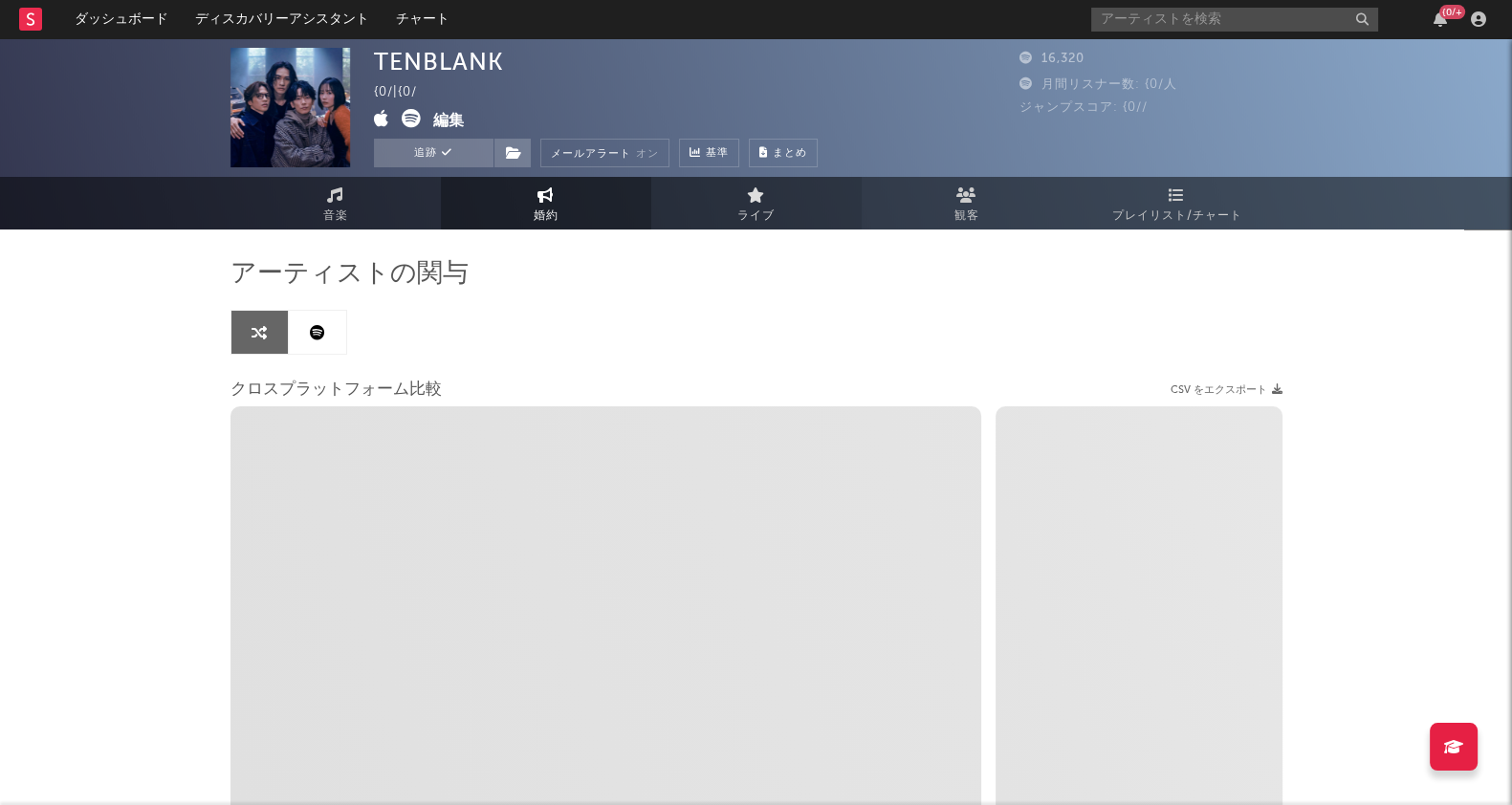 select on "1m" 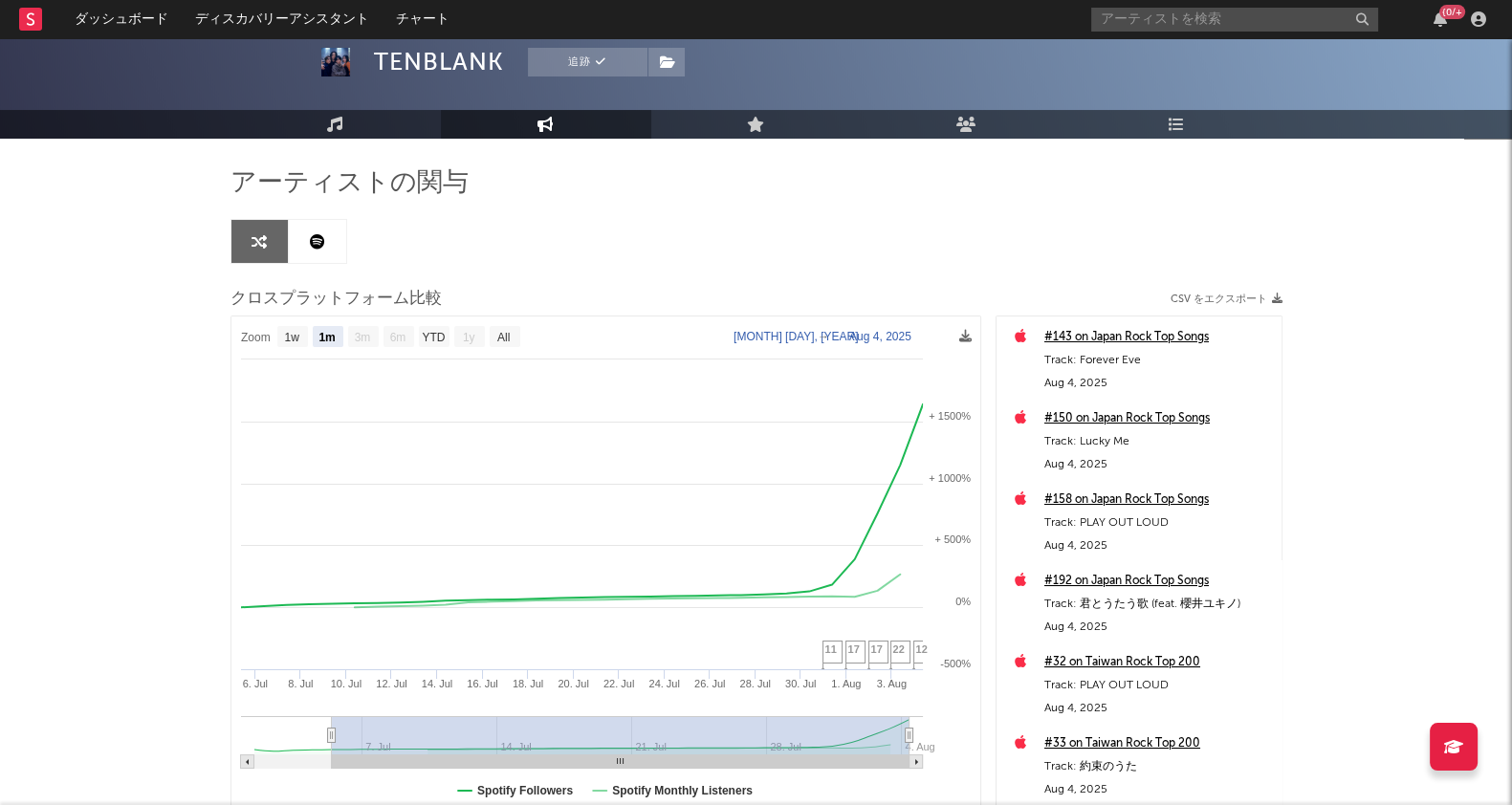 scroll, scrollTop: 0, scrollLeft: 0, axis: both 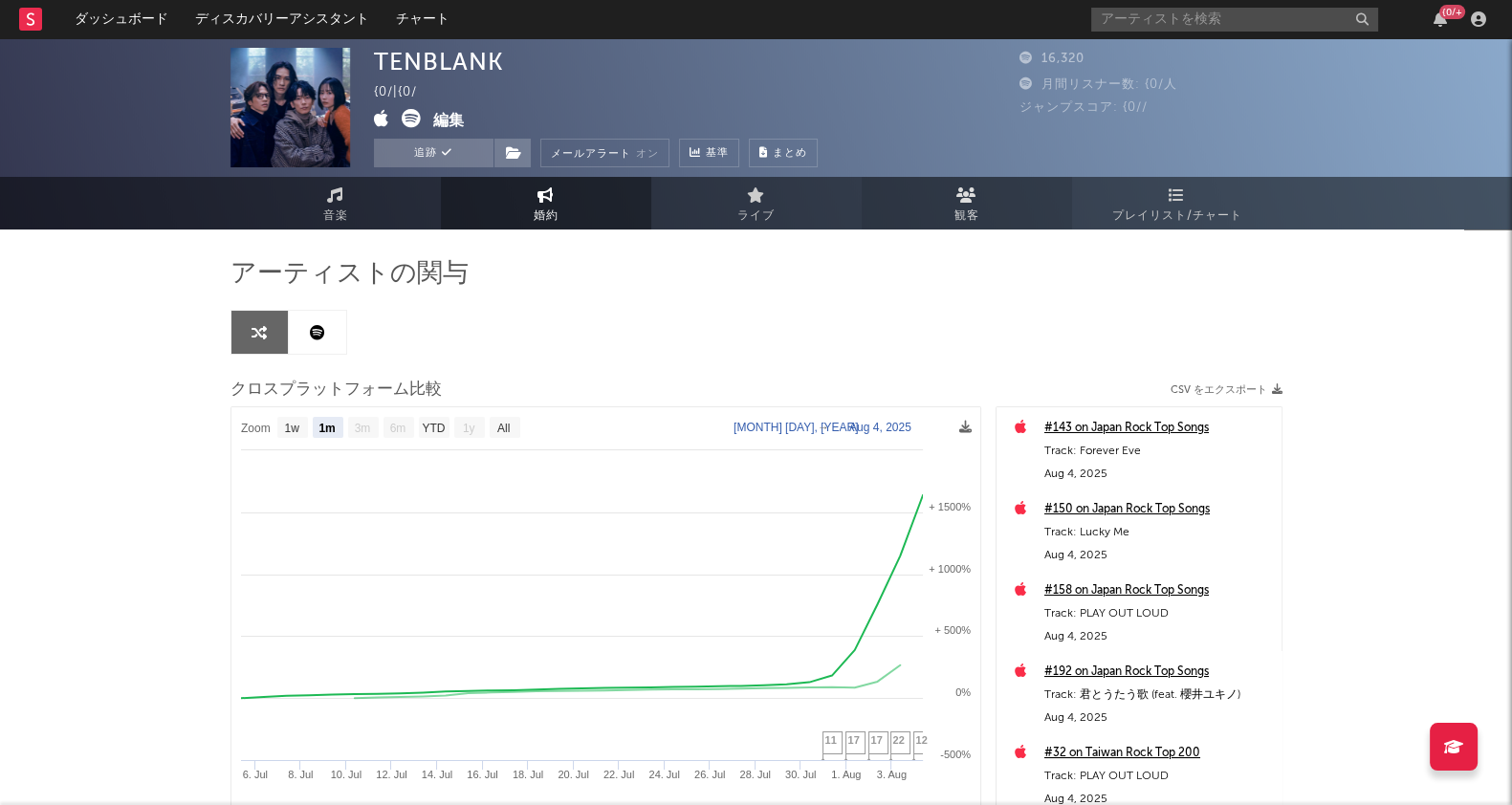 click at bounding box center [966, 195] 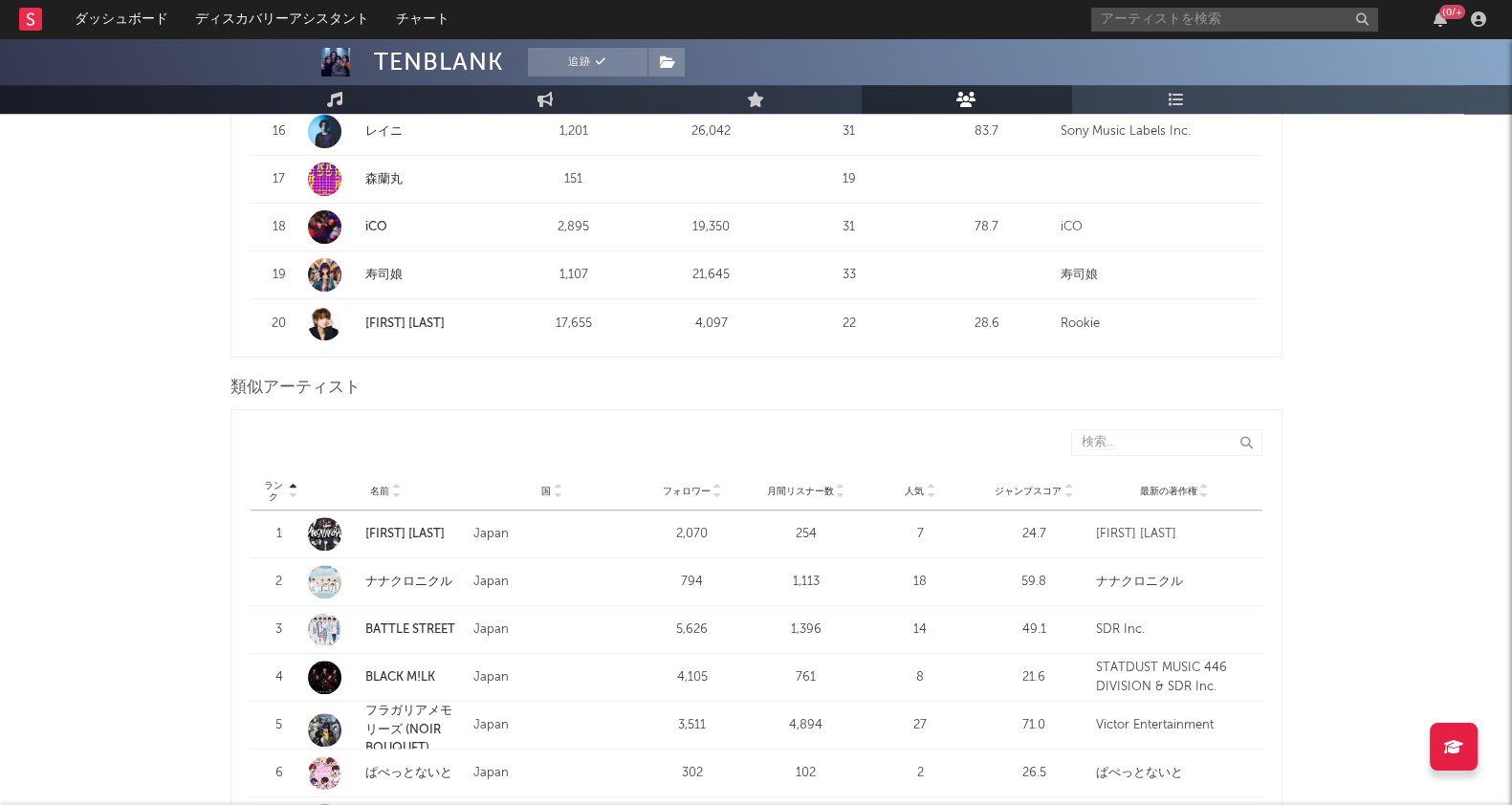 scroll, scrollTop: 1209, scrollLeft: 0, axis: vertical 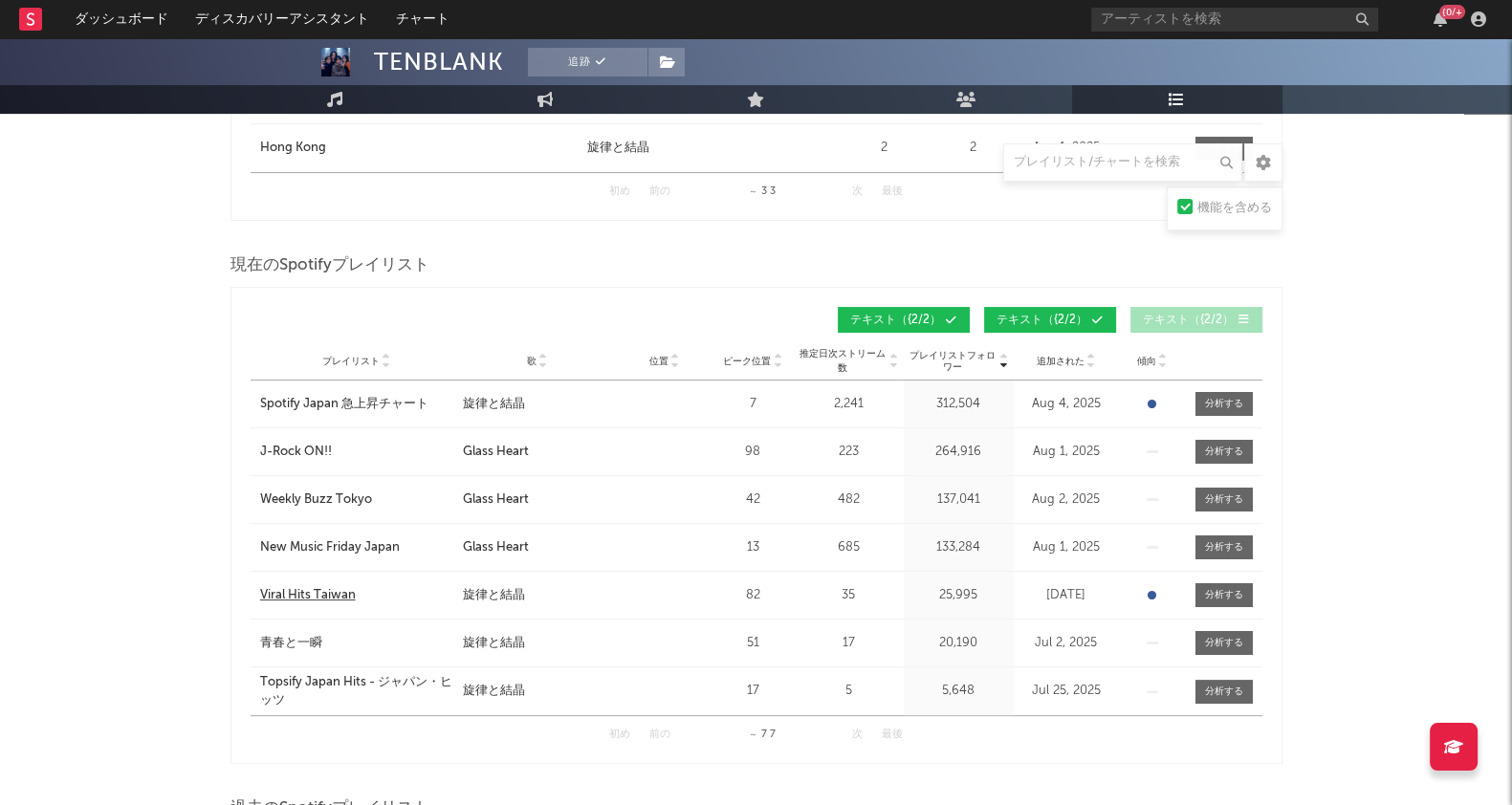click on "Viral Hits Taiwan" at bounding box center [308, 596] 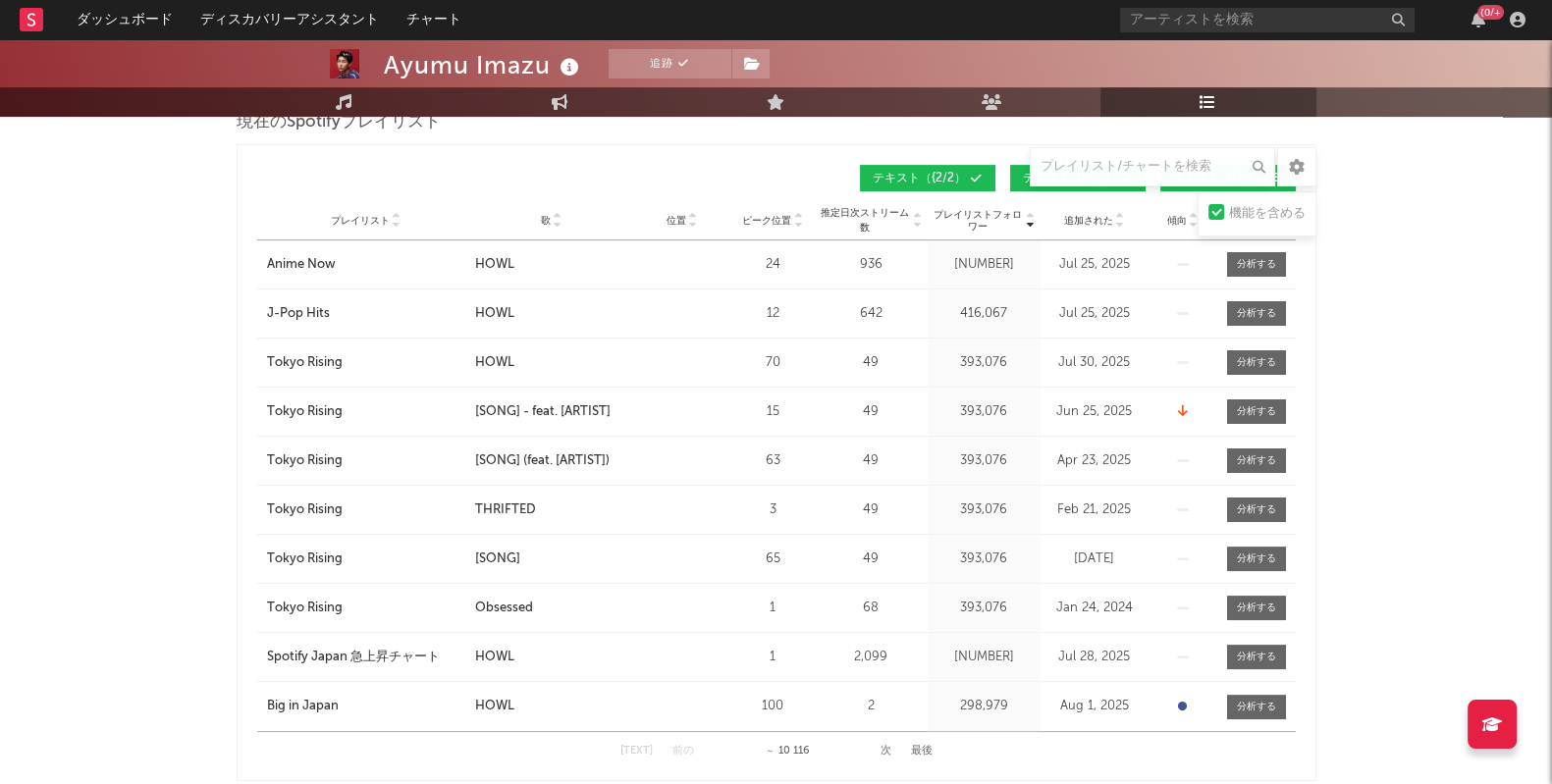 scroll, scrollTop: 617, scrollLeft: 0, axis: vertical 